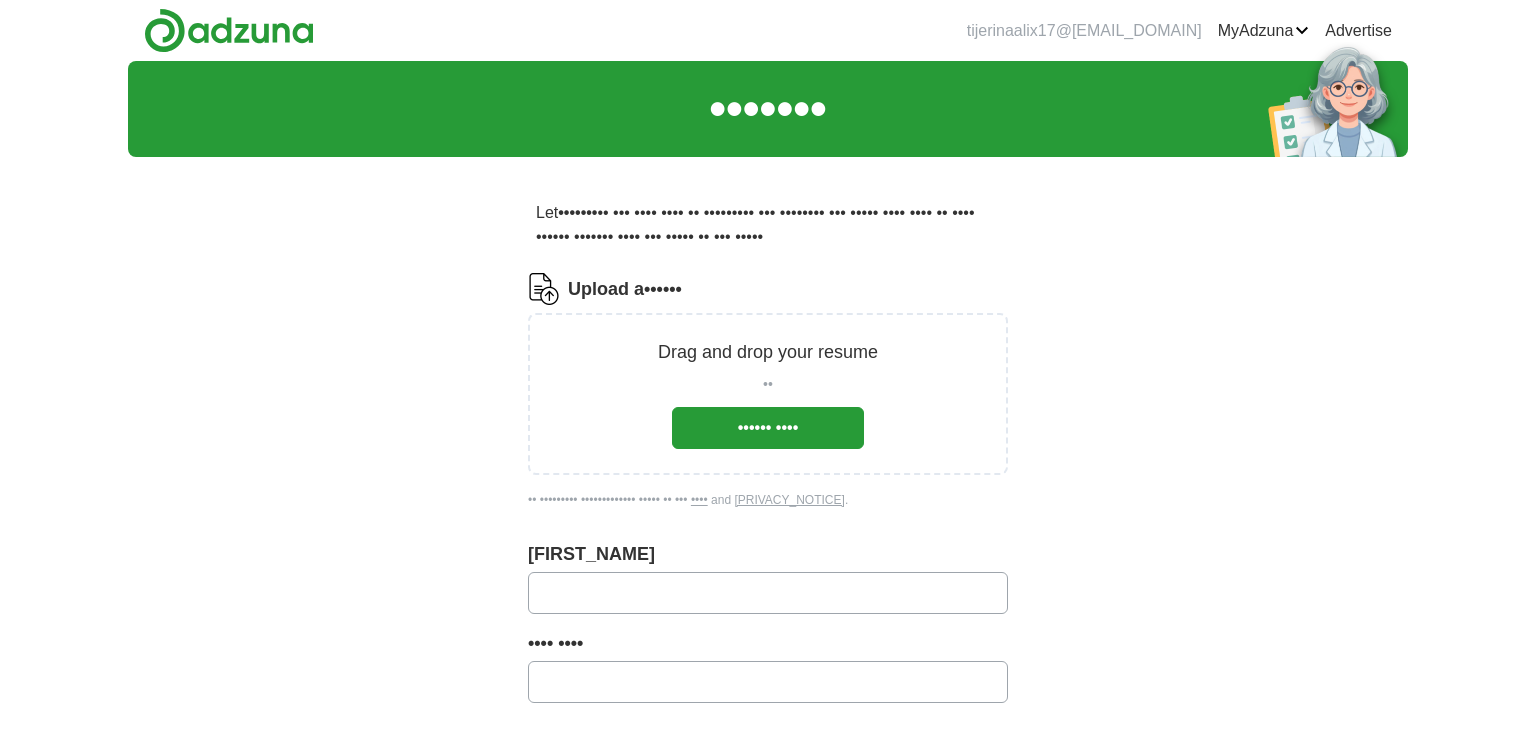 scroll, scrollTop: 0, scrollLeft: 0, axis: both 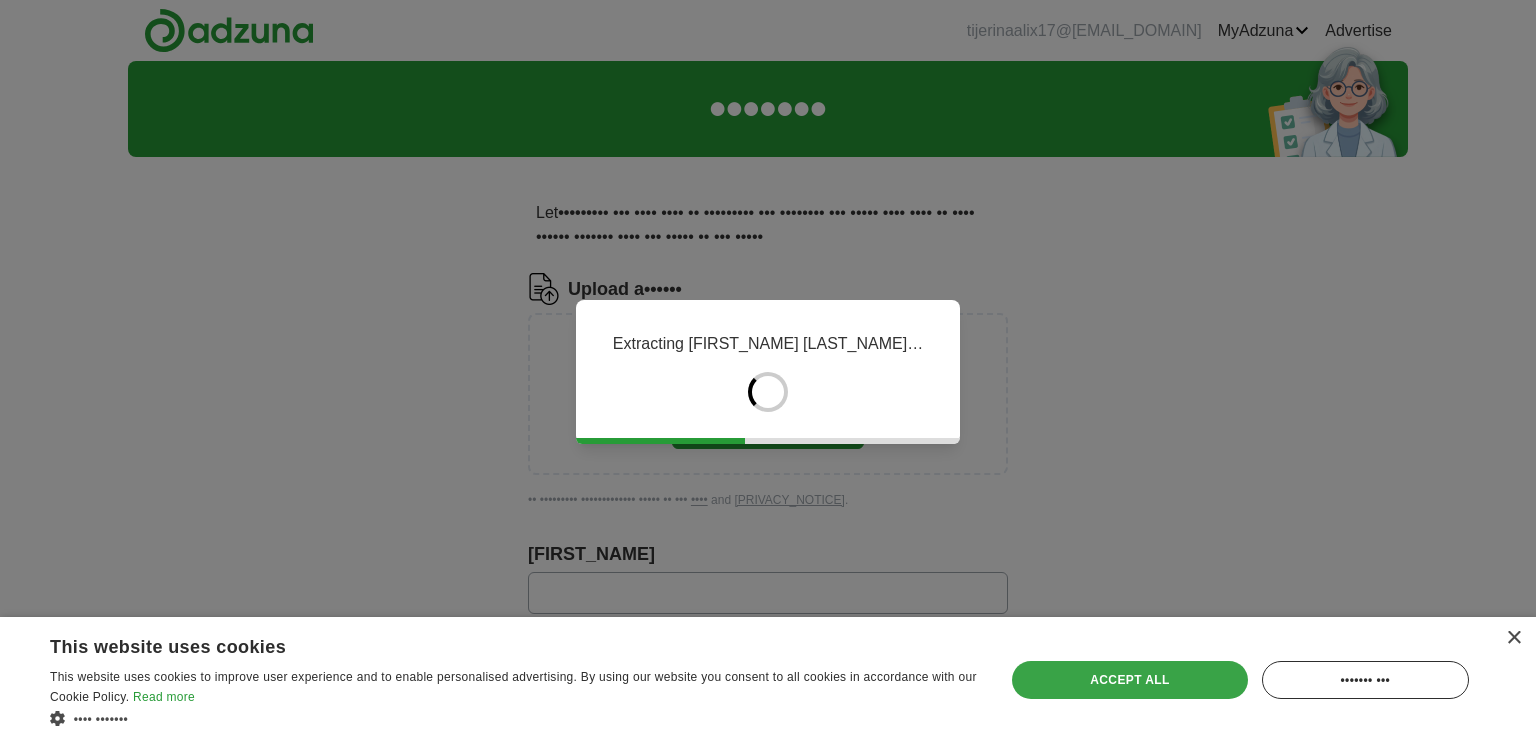 click on "Accept all" at bounding box center (1129, 680) 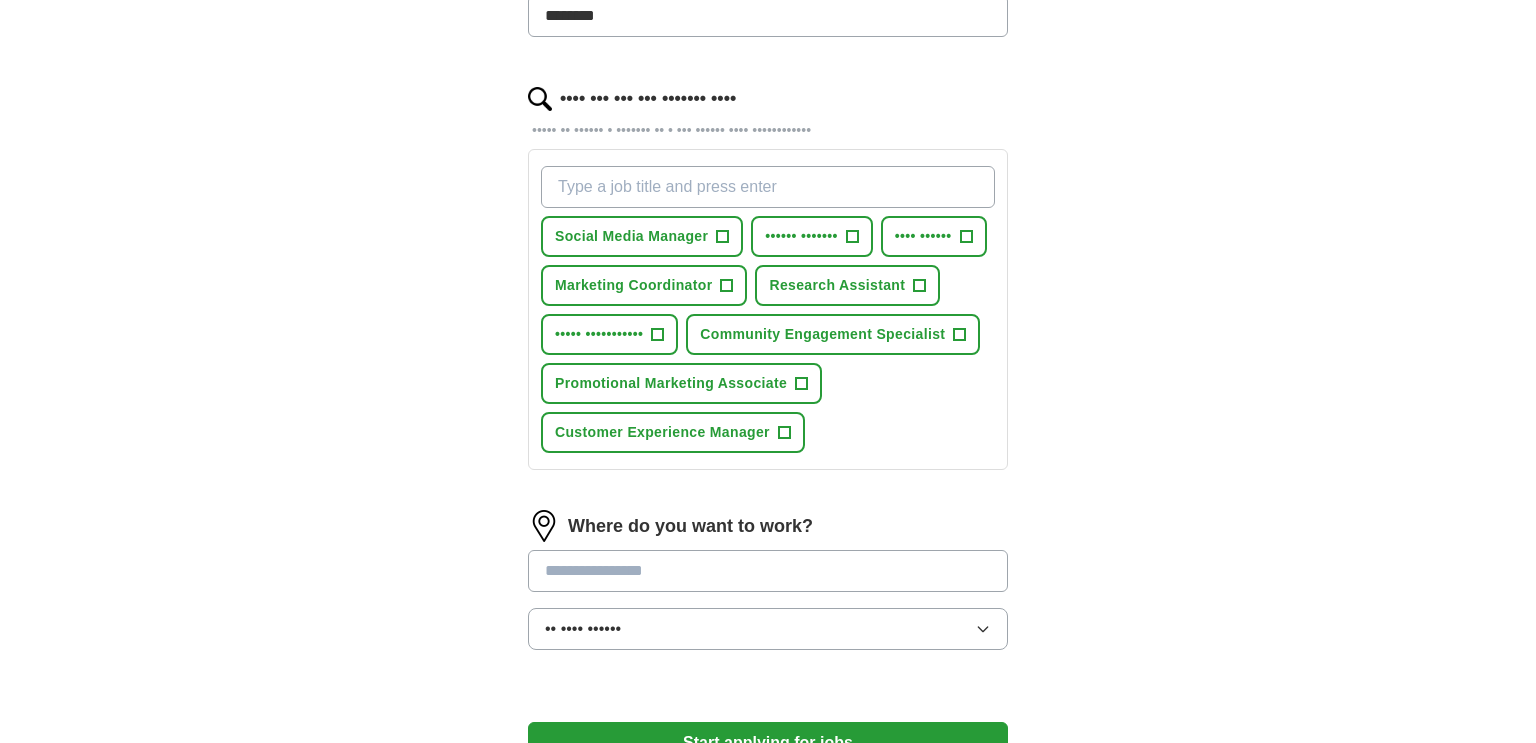 scroll, scrollTop: 592, scrollLeft: 0, axis: vertical 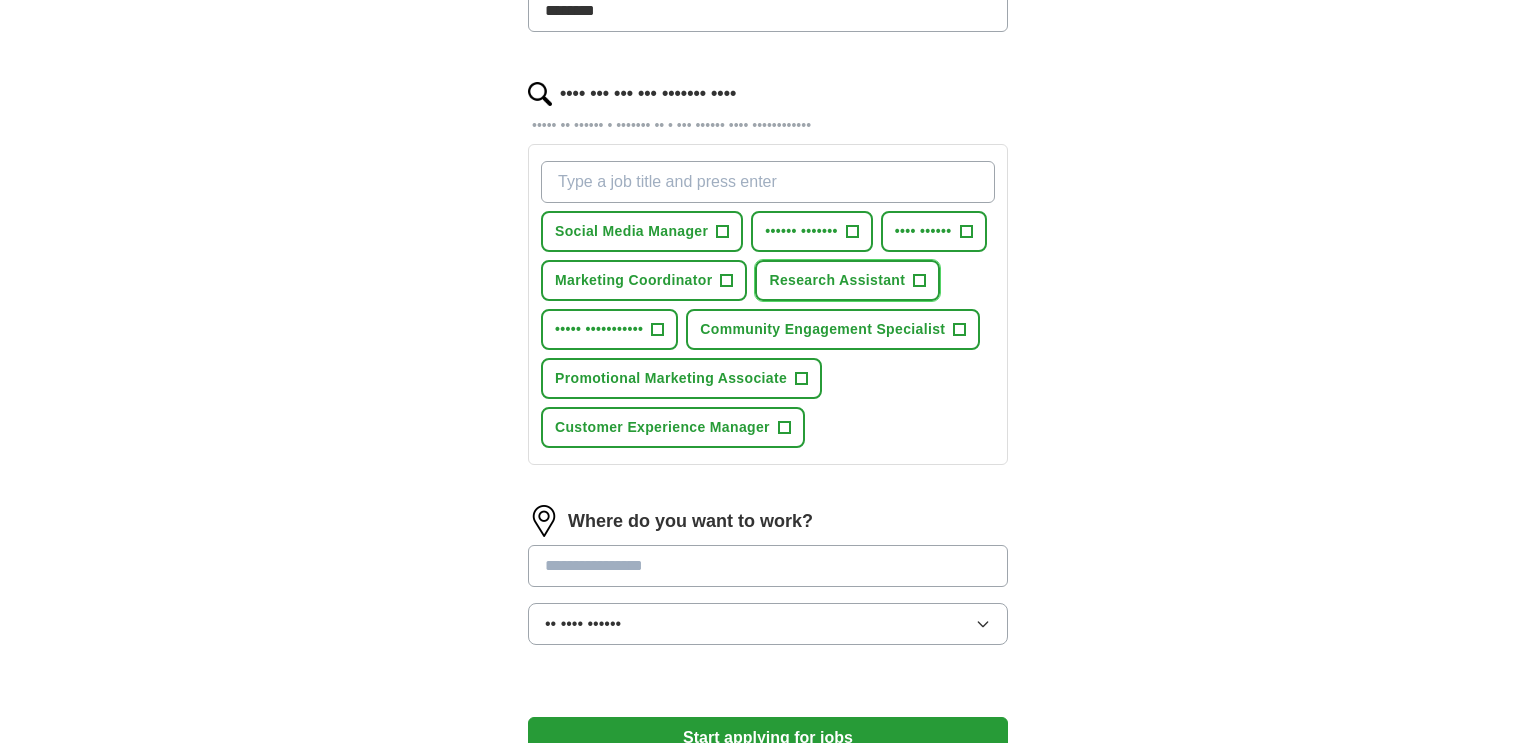 click on "+" at bounding box center [723, 232] 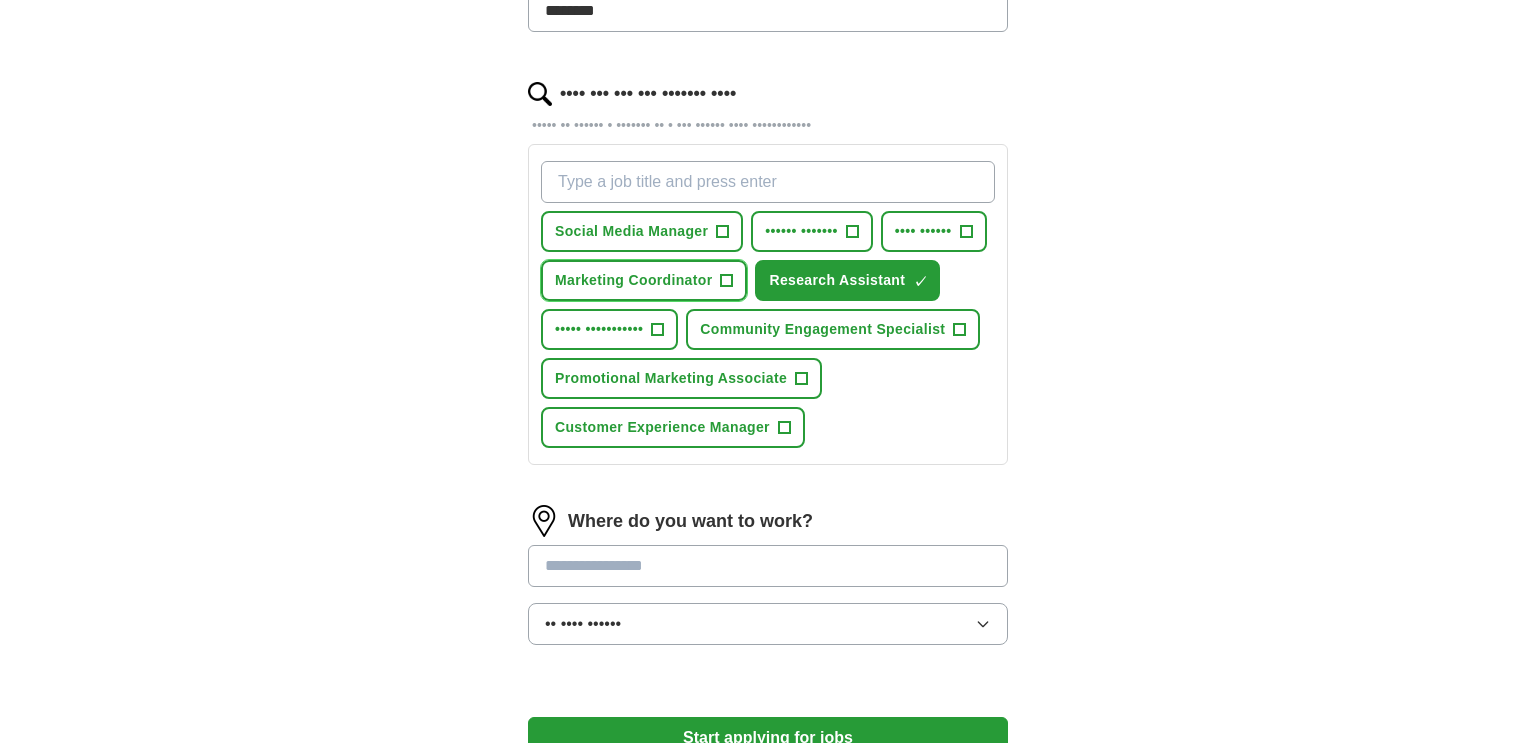 click on "[JOB_TITLE] +" at bounding box center (644, 280) 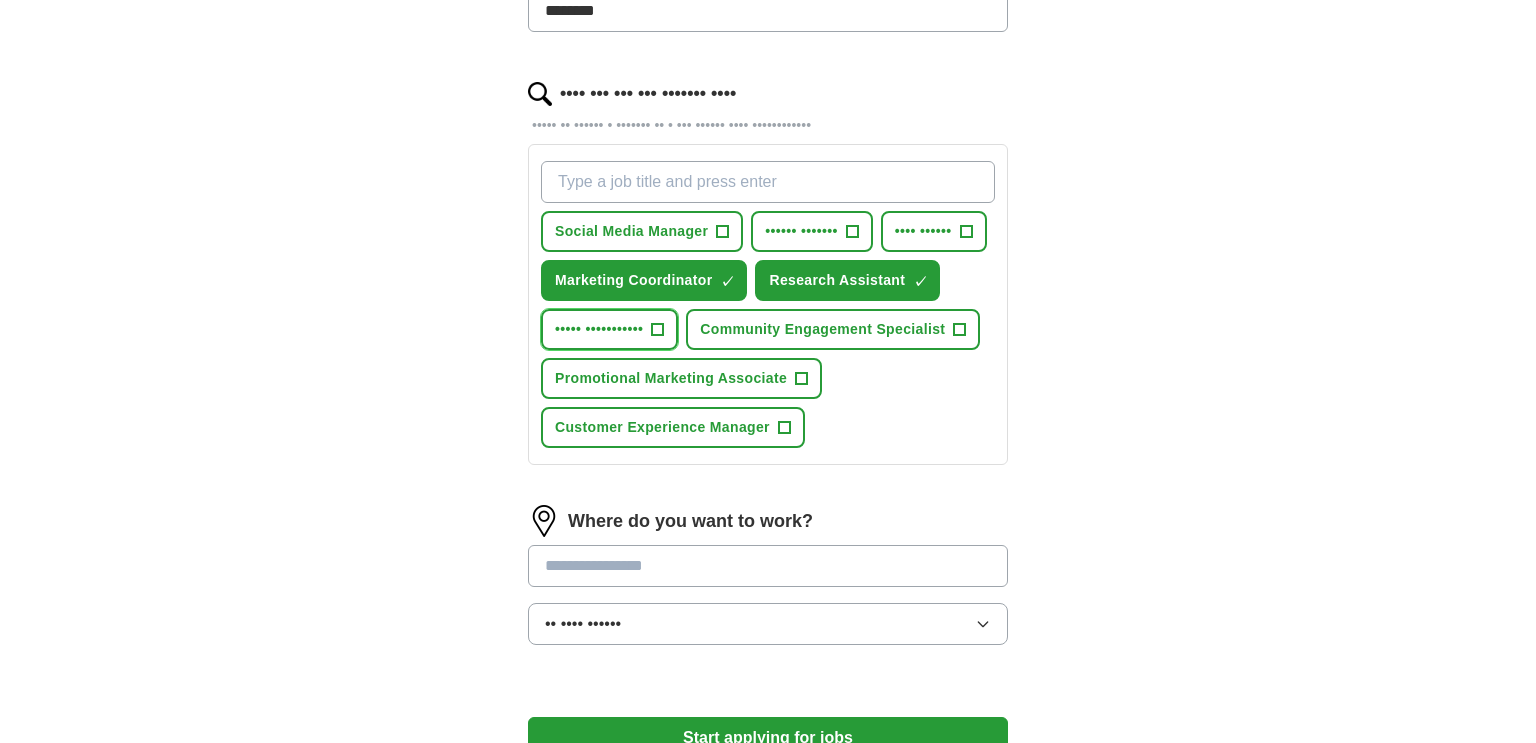 click on "Event Coordinator +" at bounding box center [609, 329] 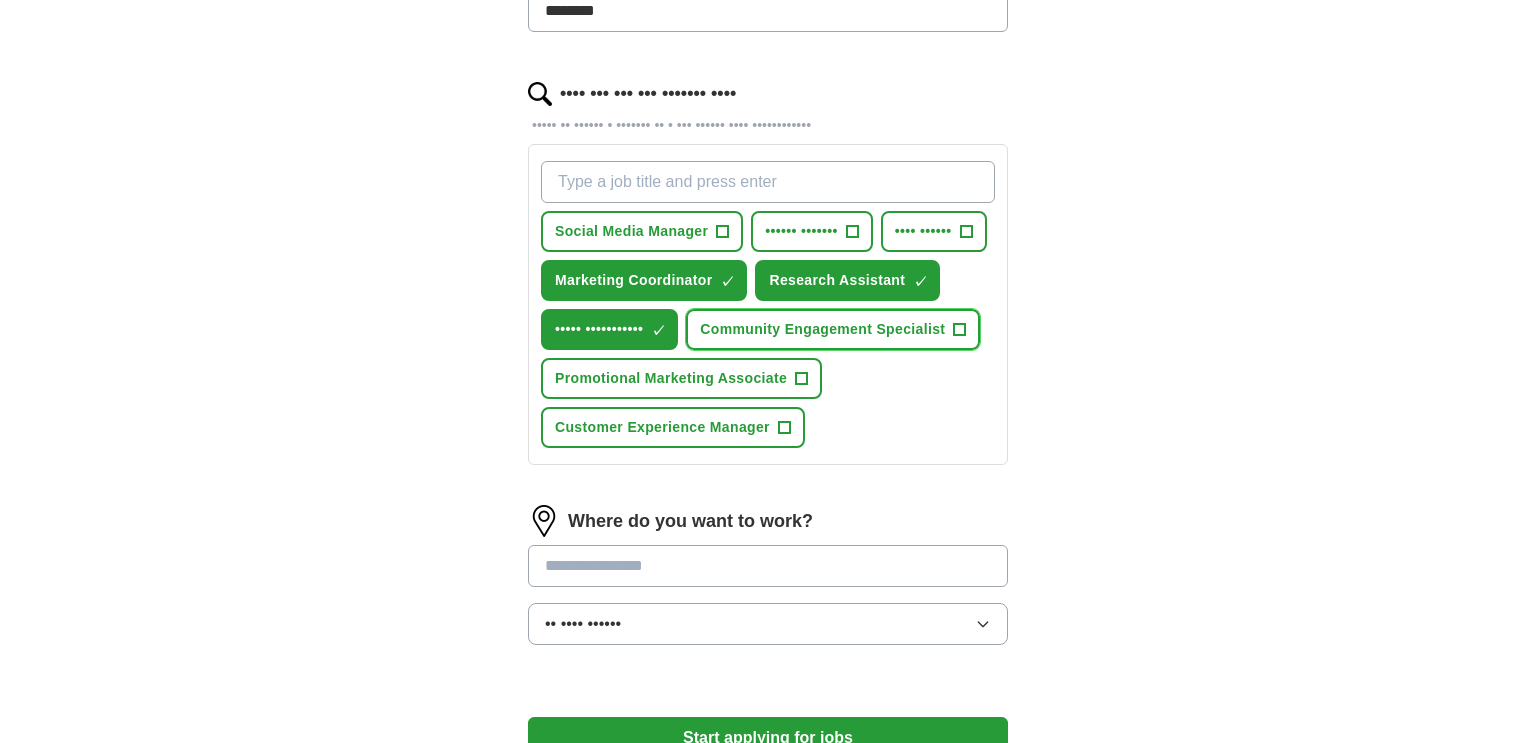 click on "+" at bounding box center (723, 232) 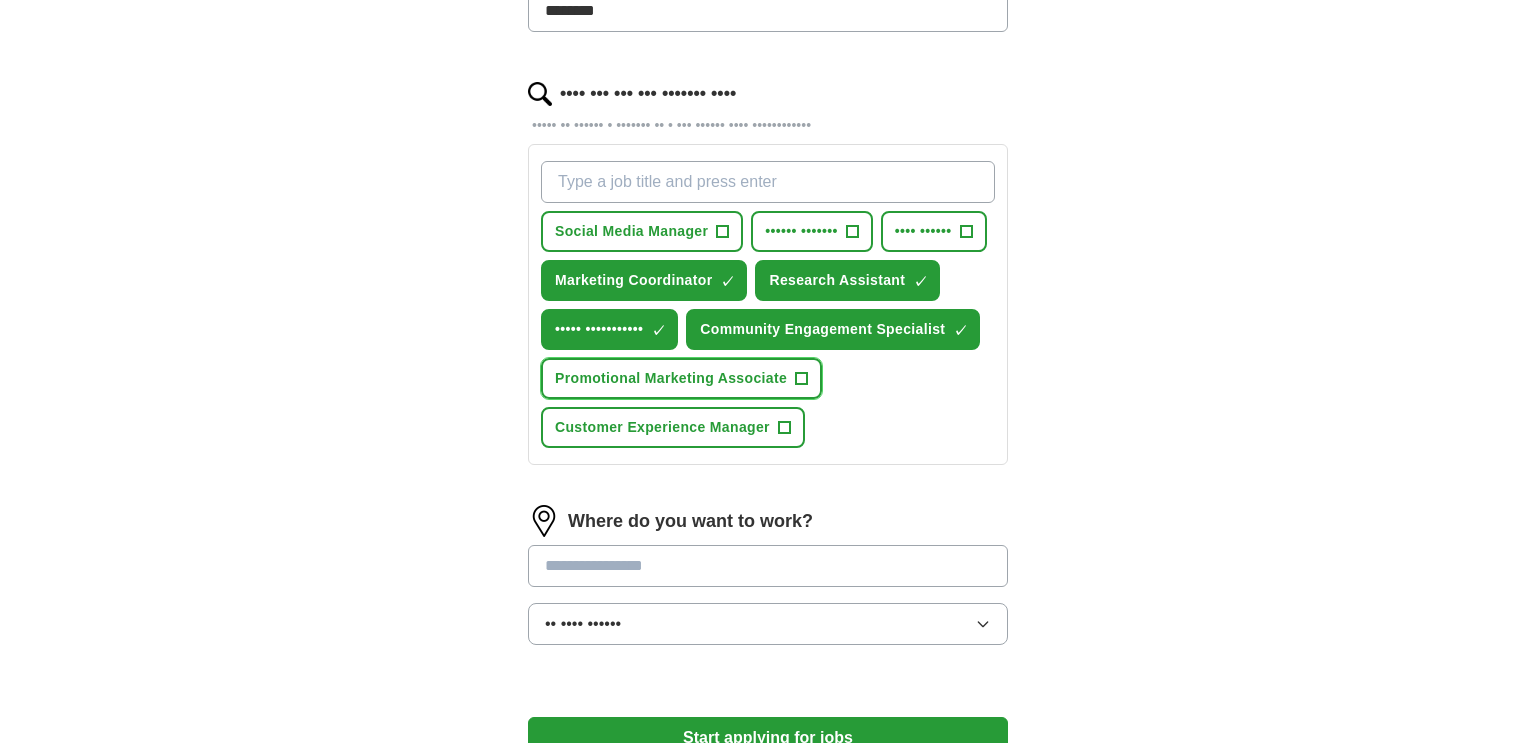 click on "+" at bounding box center (723, 232) 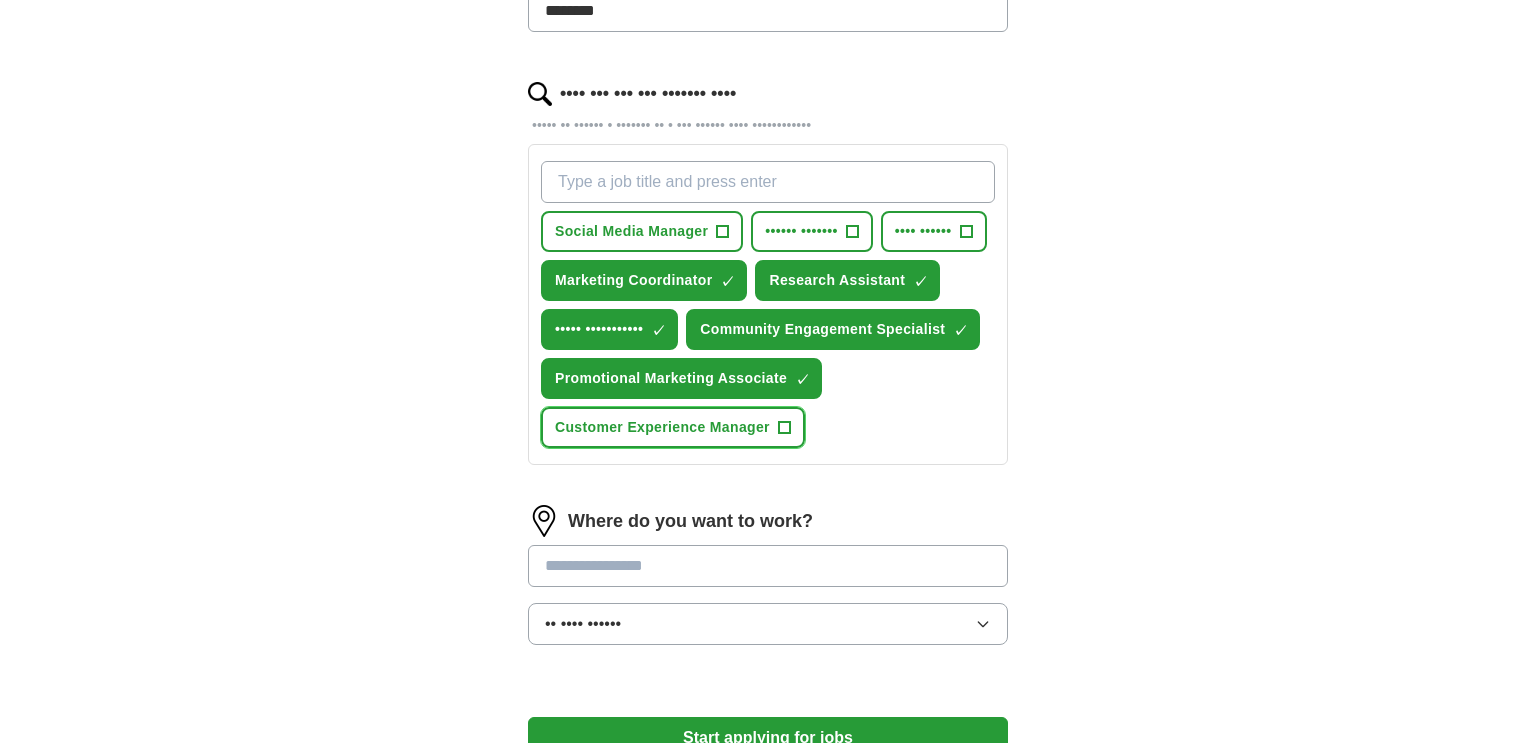 click on "Customer Experience Manager +" at bounding box center [673, 427] 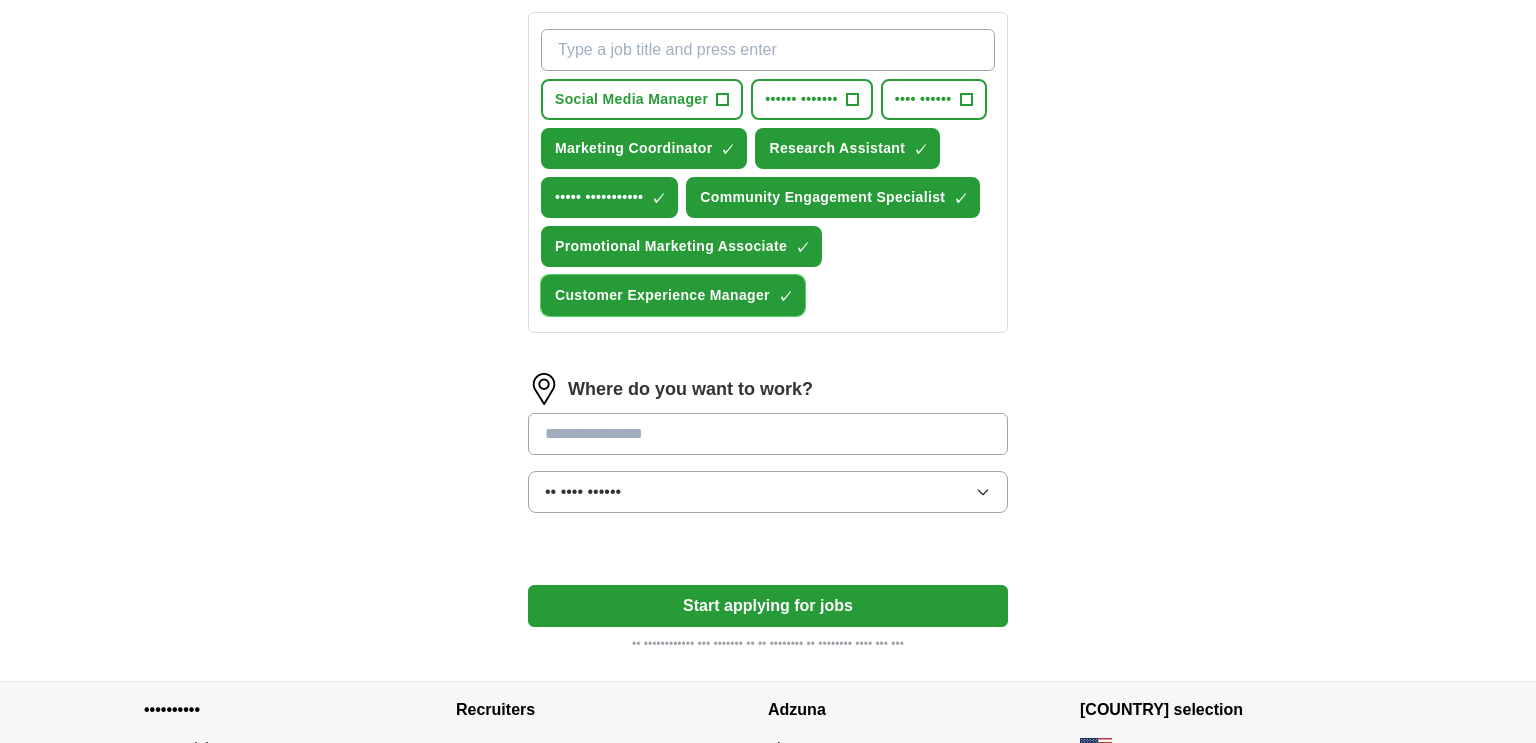 scroll, scrollTop: 728, scrollLeft: 0, axis: vertical 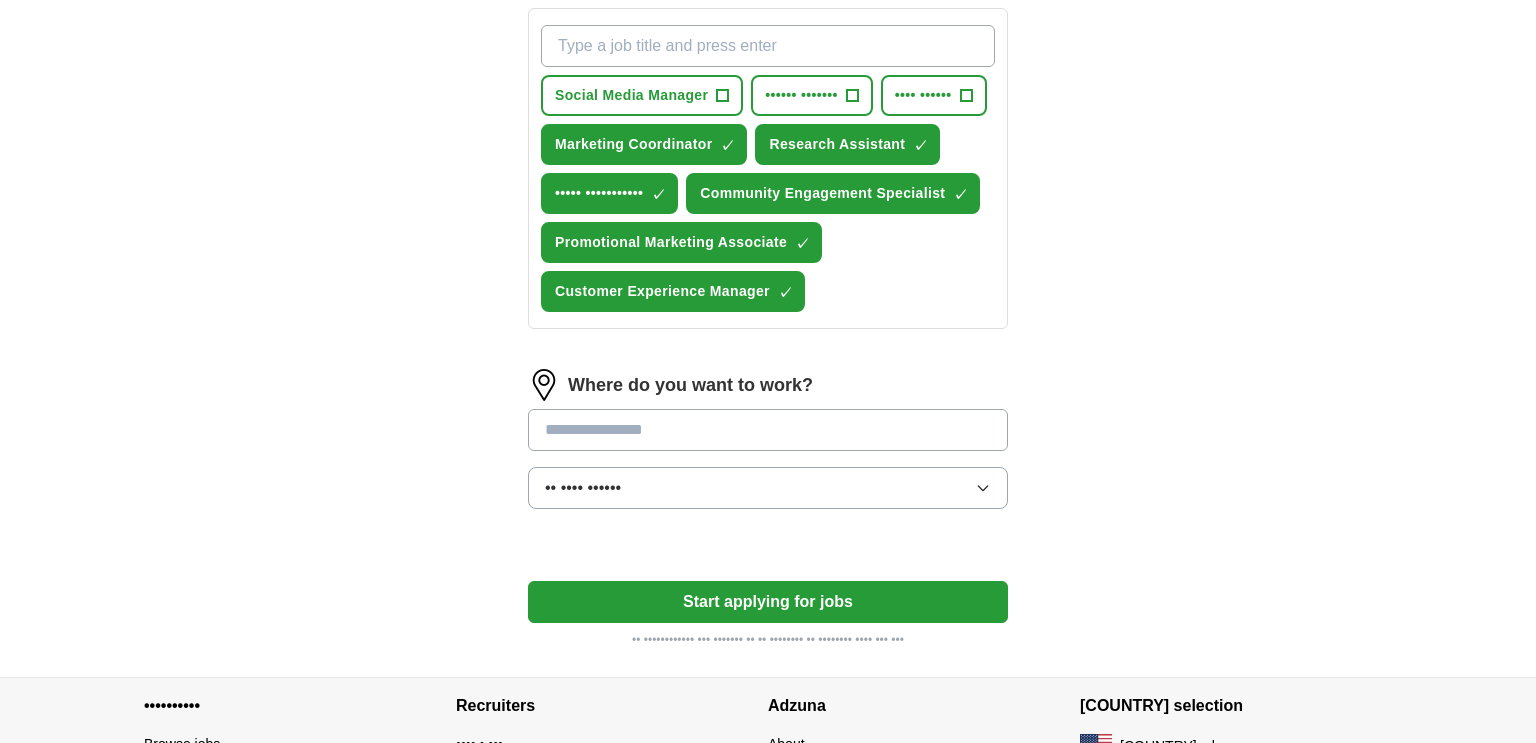 click at bounding box center (768, 430) 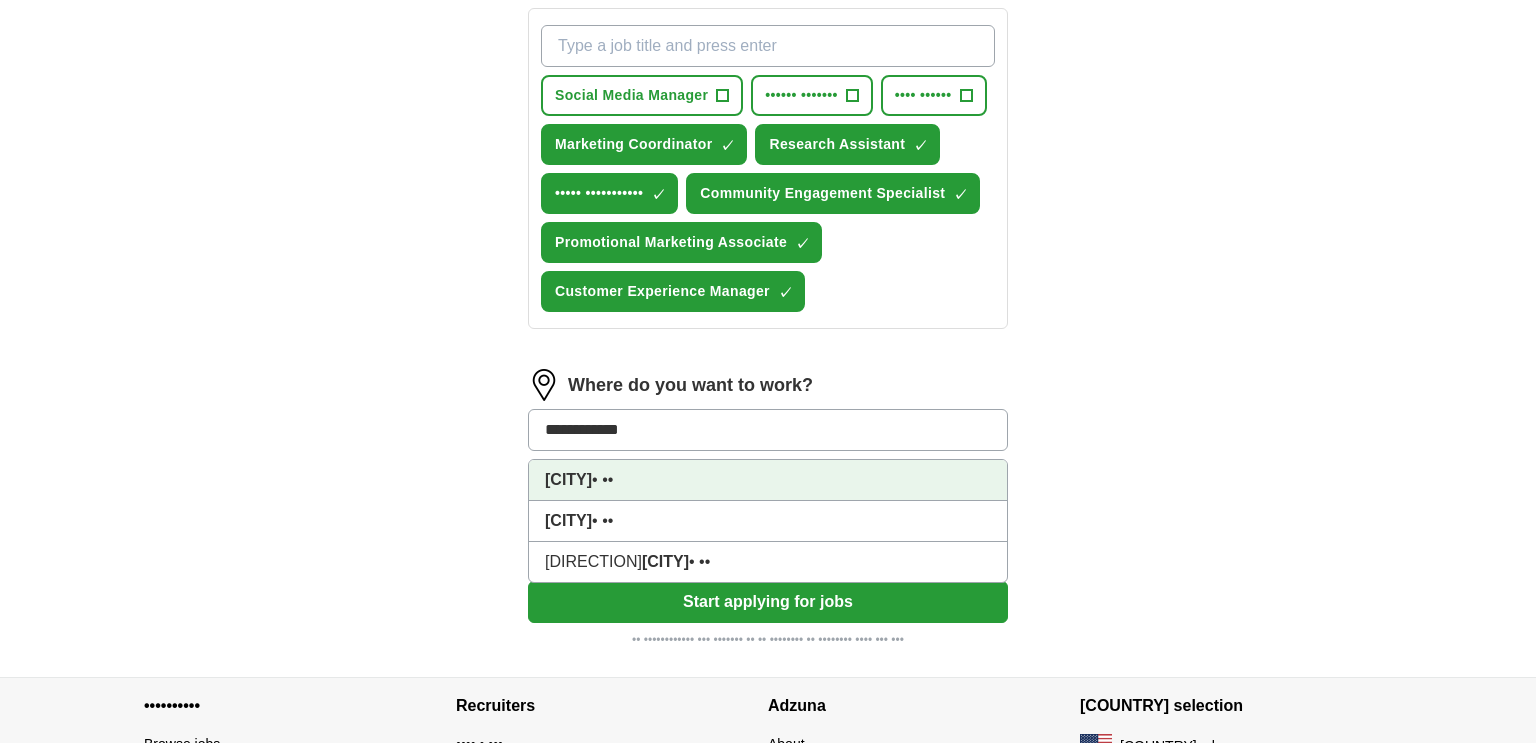 click on "[CITY], [STATE]" at bounding box center (768, 480) 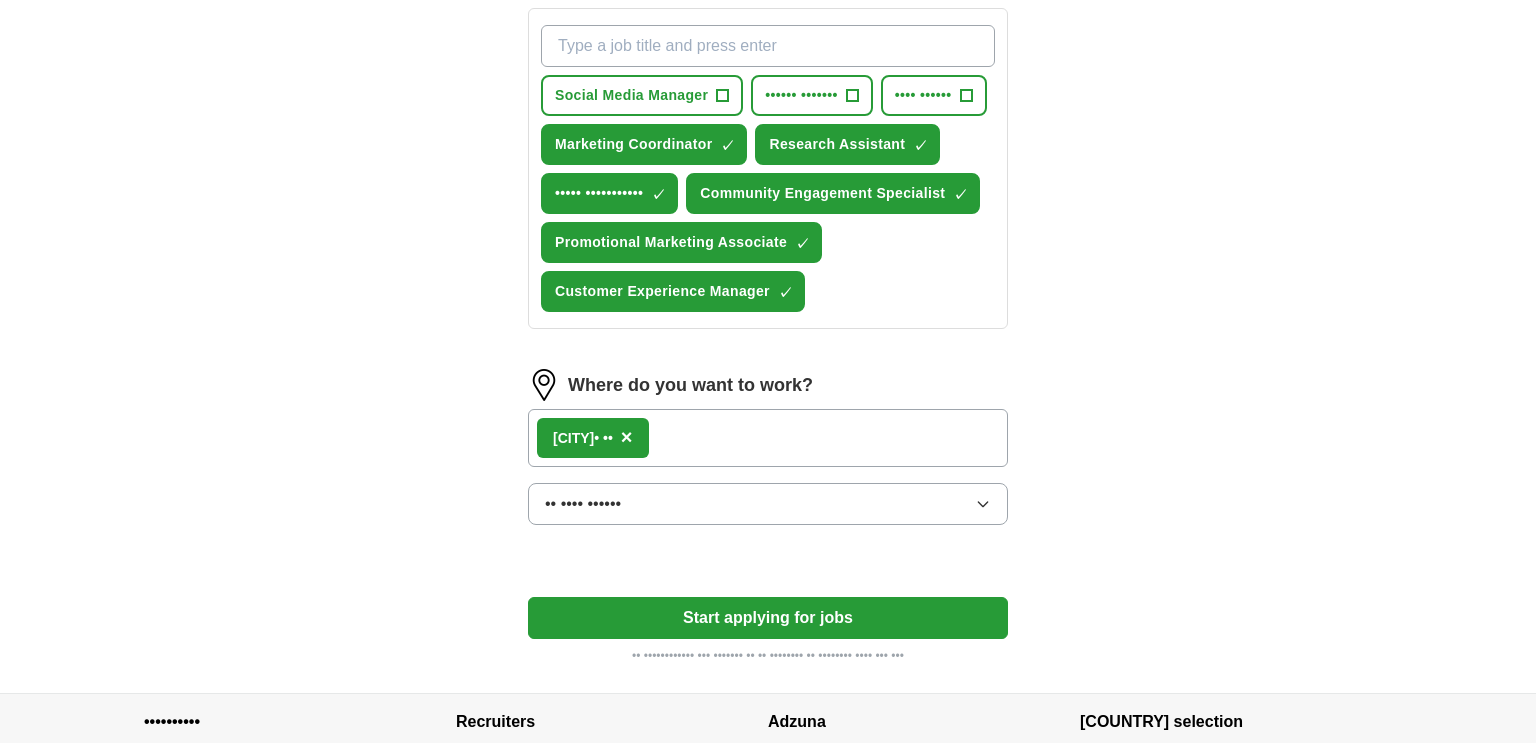 click on "•• •••• ••••••" at bounding box center (768, 504) 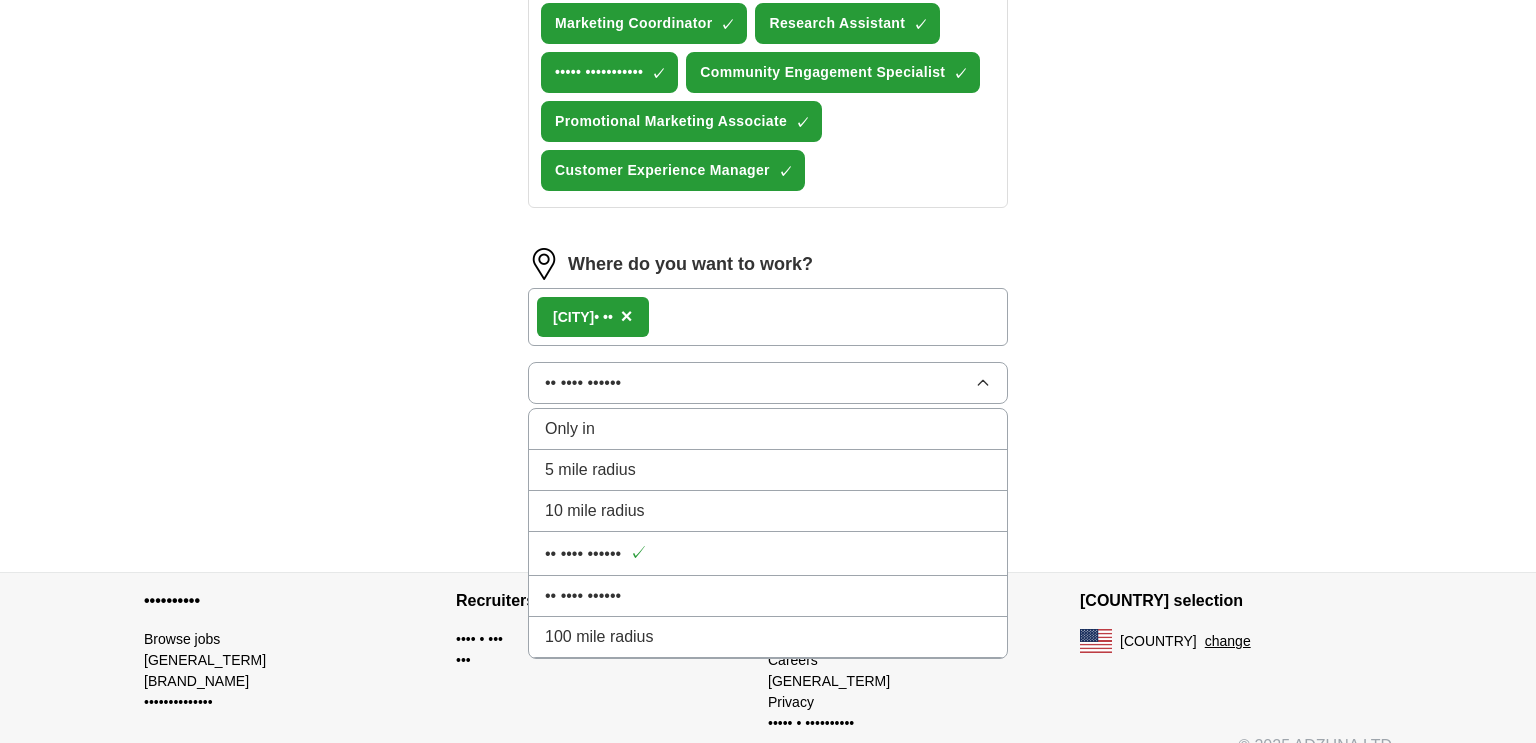 scroll, scrollTop: 874, scrollLeft: 0, axis: vertical 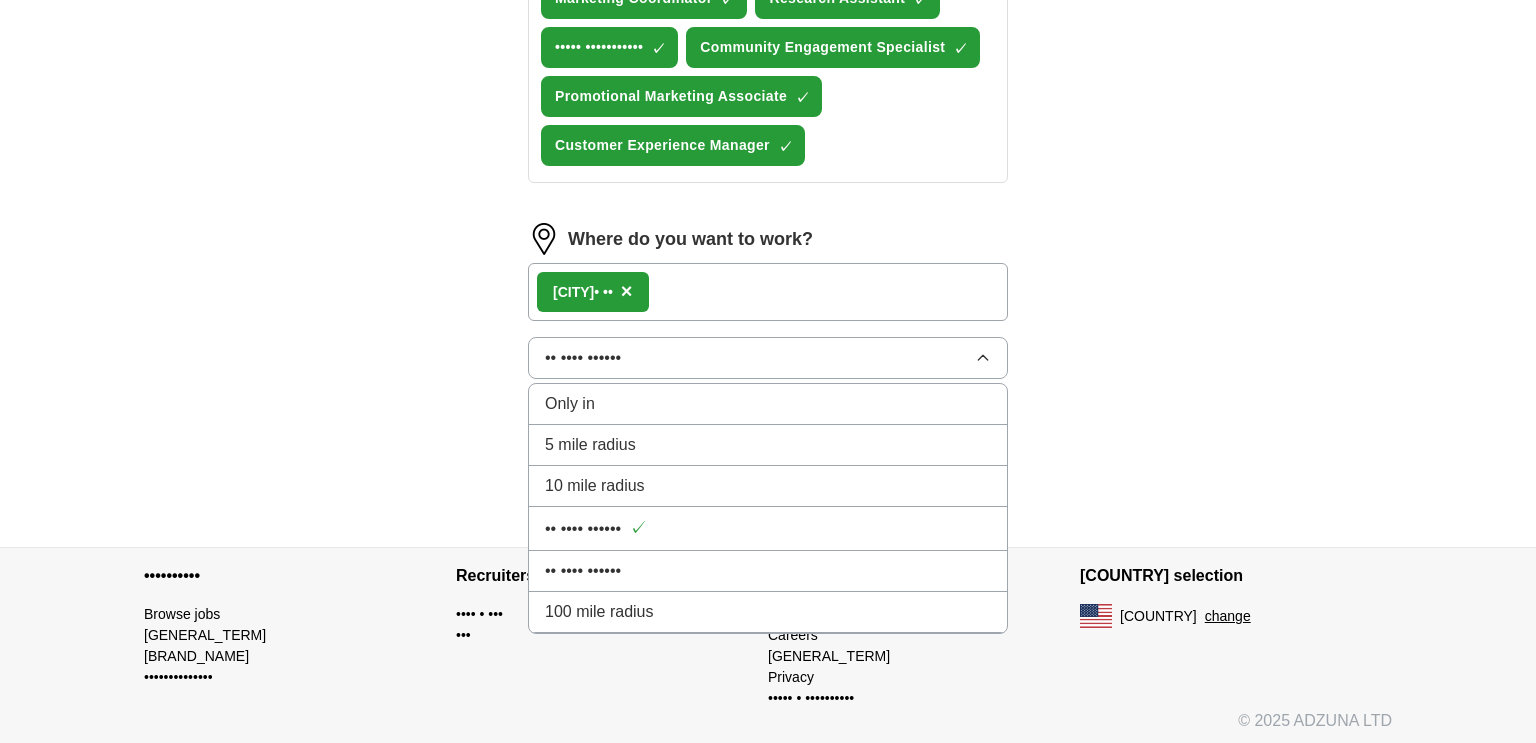 click on "•• •••• ••••••" at bounding box center (768, 571) 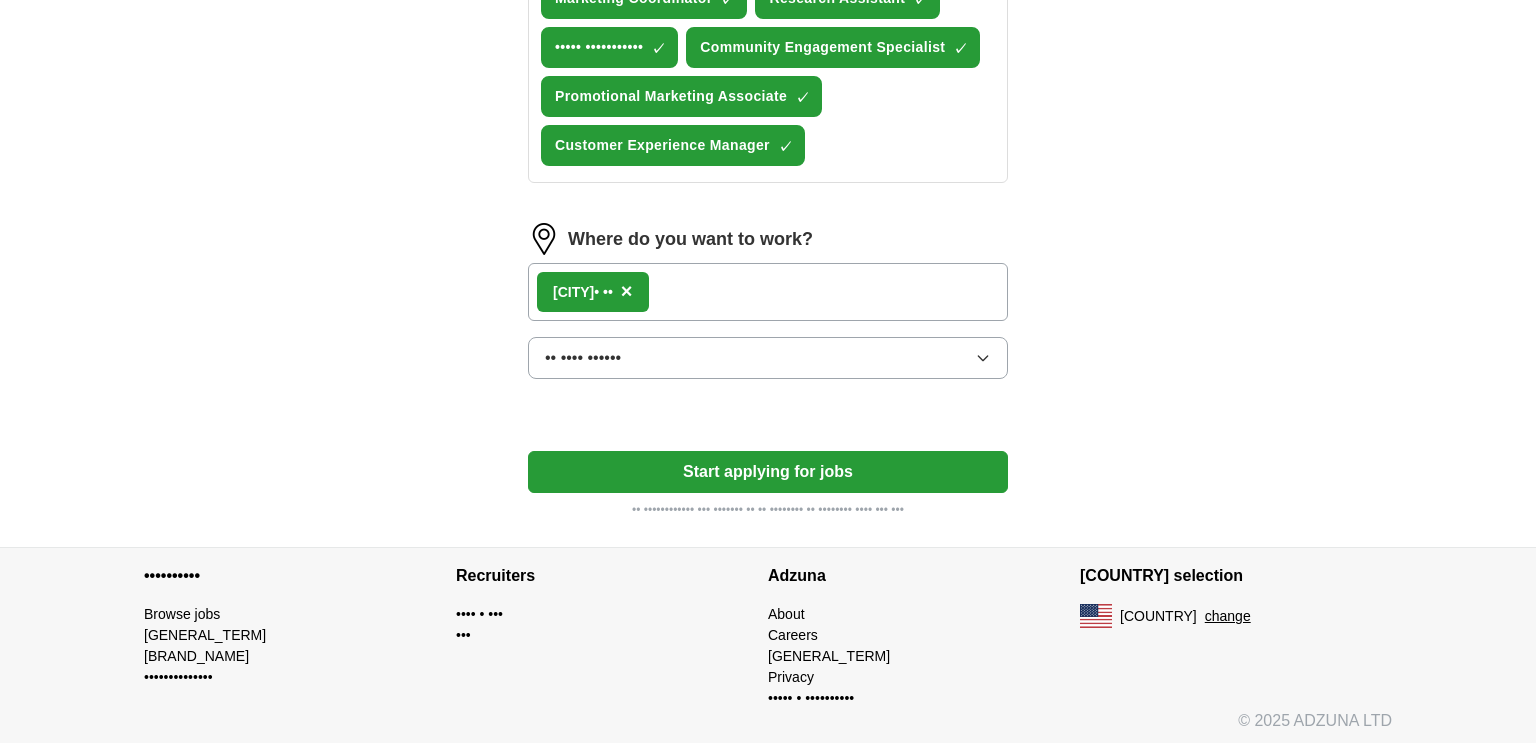 click on "Start applying for jobs" at bounding box center (768, 472) 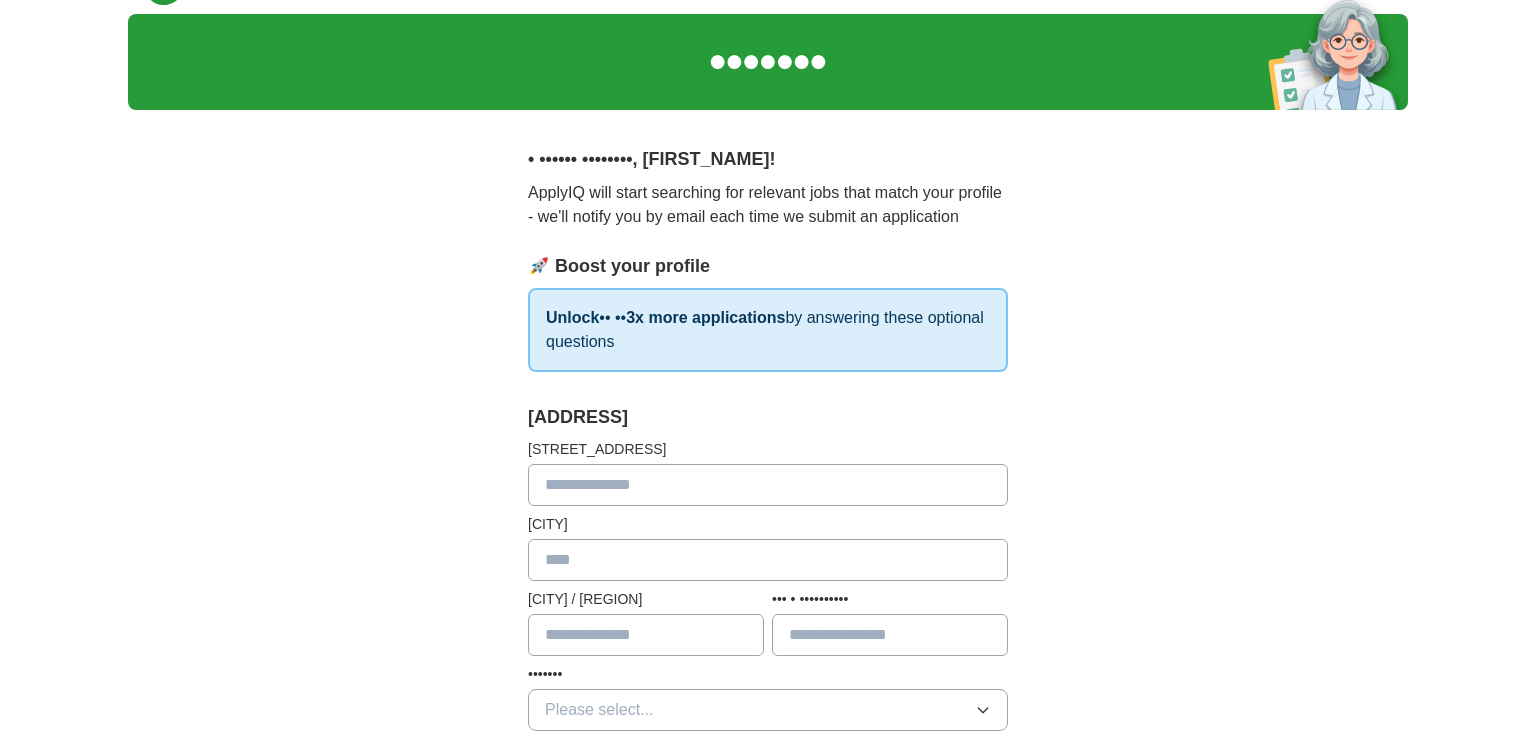 scroll, scrollTop: 54, scrollLeft: 0, axis: vertical 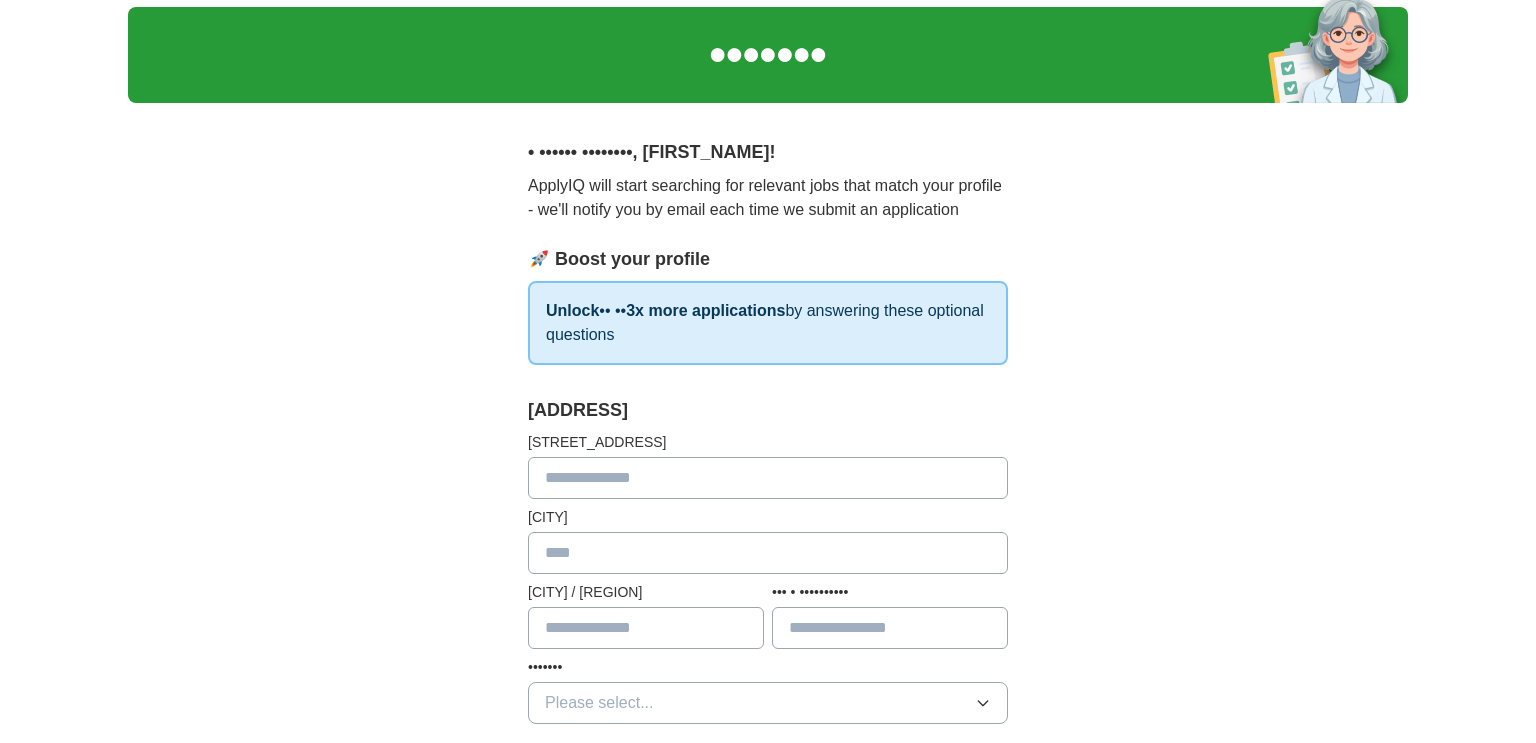 click at bounding box center (768, 478) 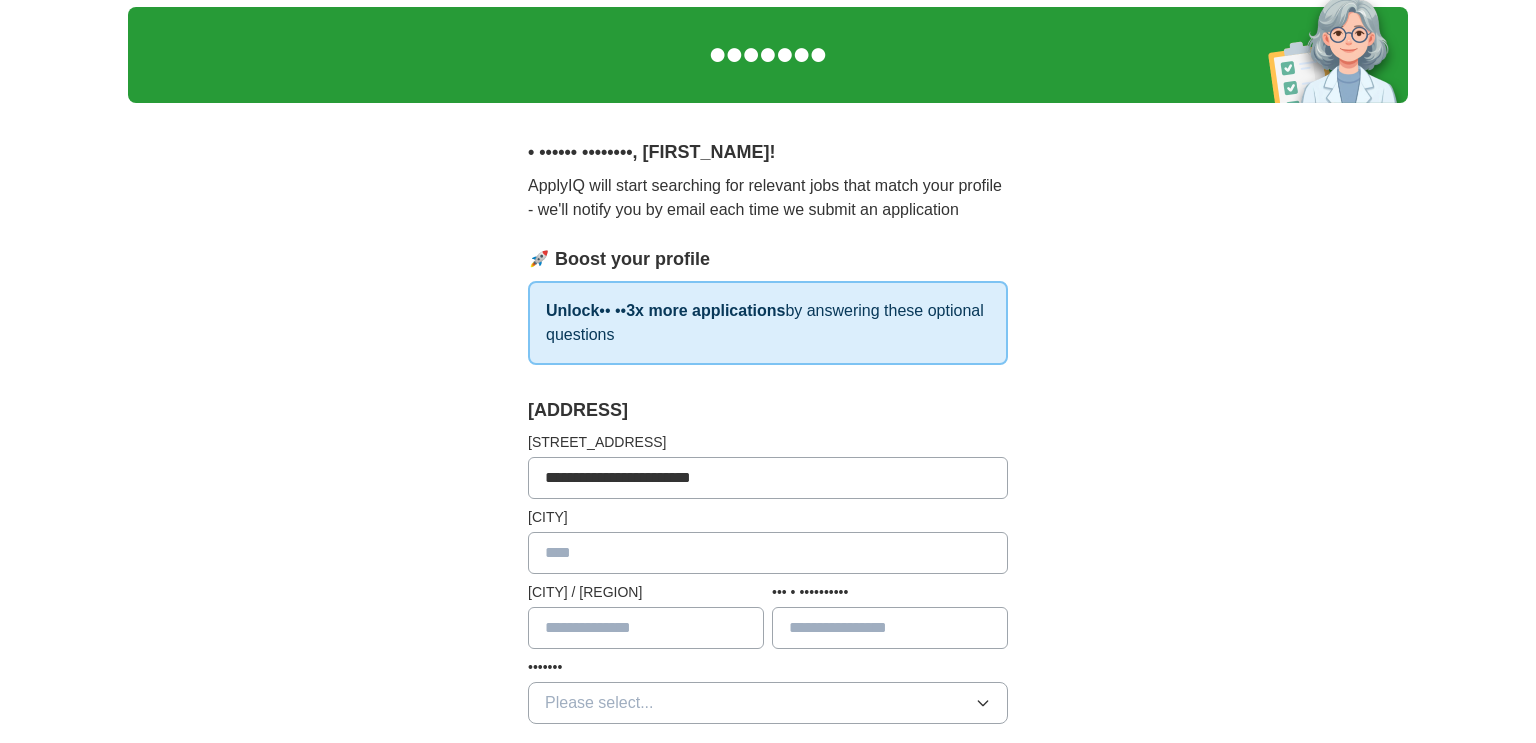 type on "**********" 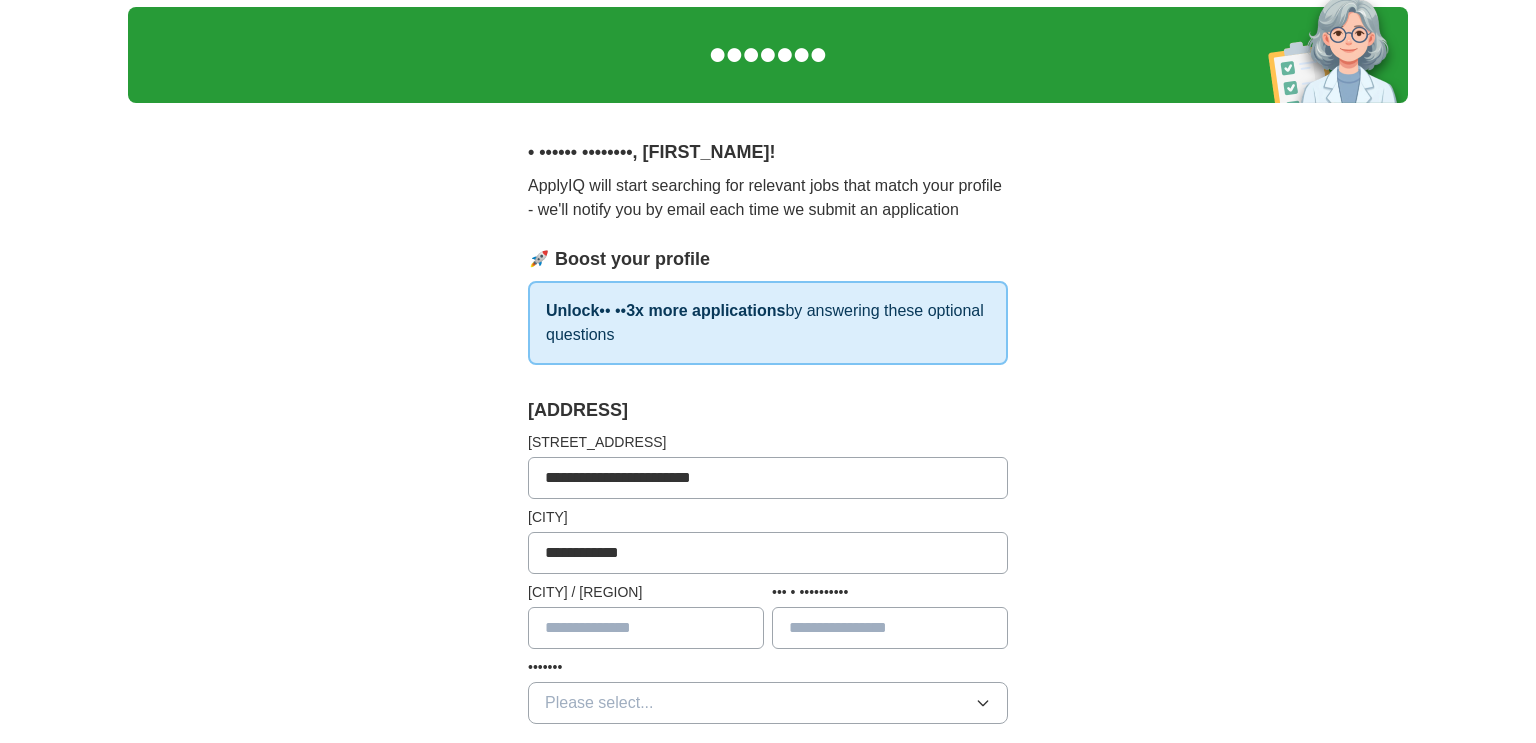 type on "••" 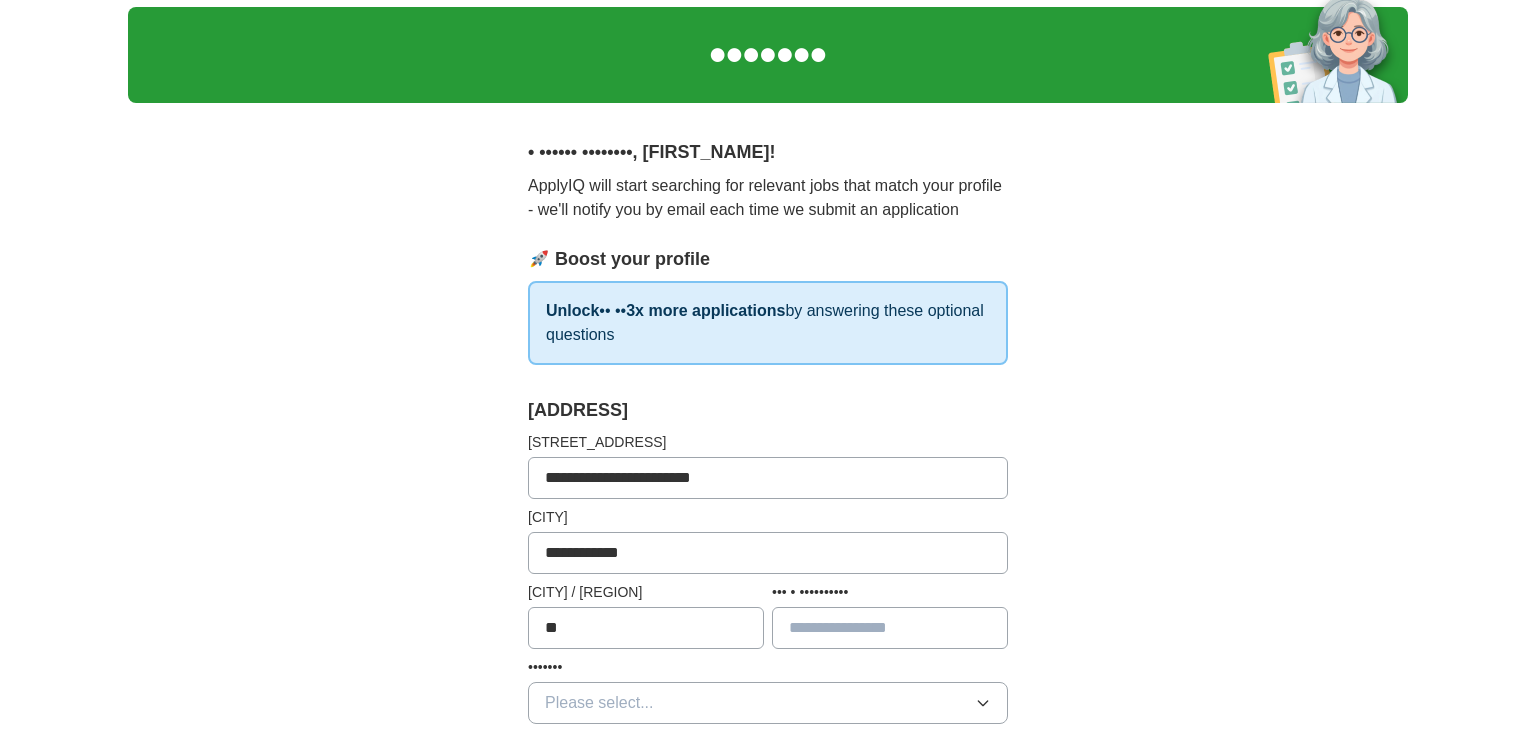 type on "•••••" 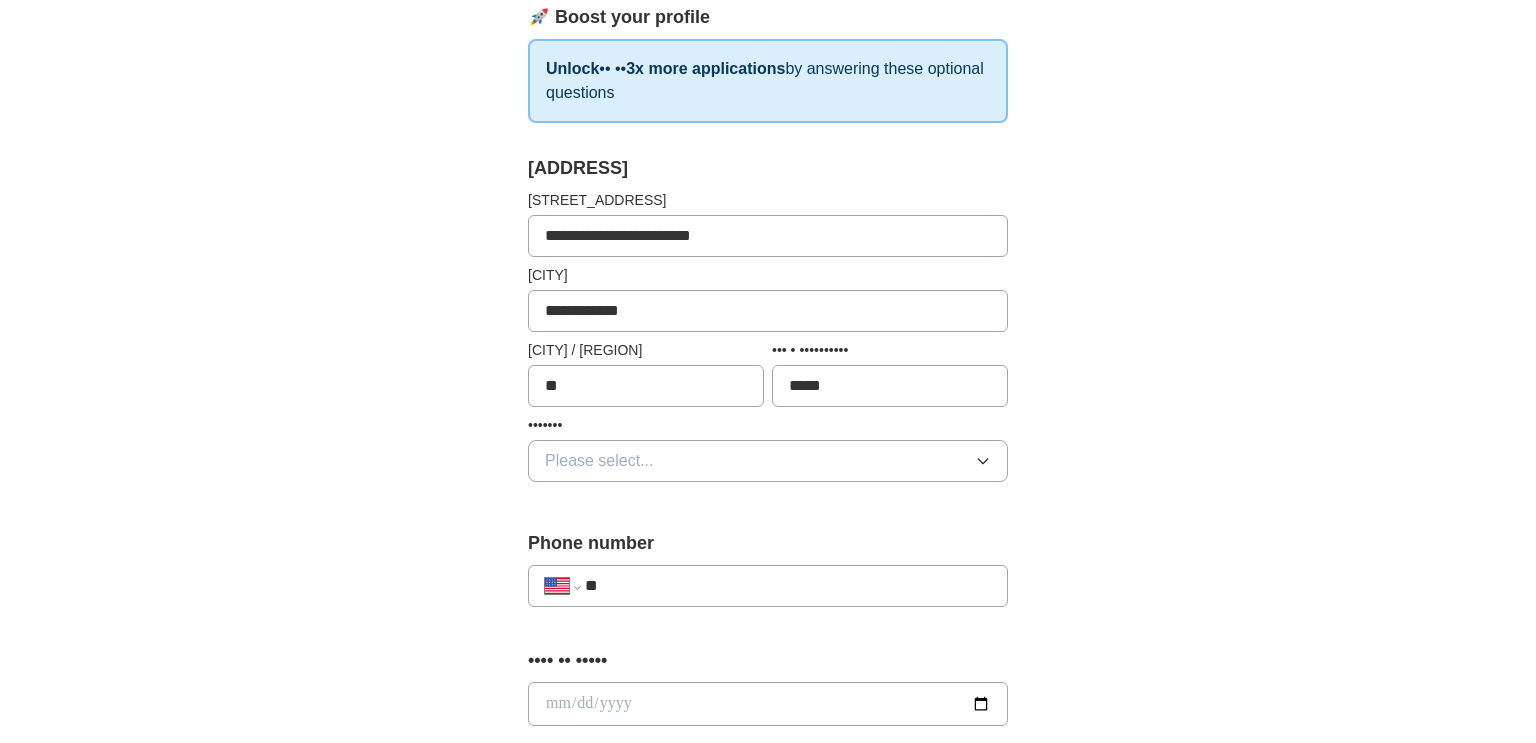 scroll, scrollTop: 308, scrollLeft: 0, axis: vertical 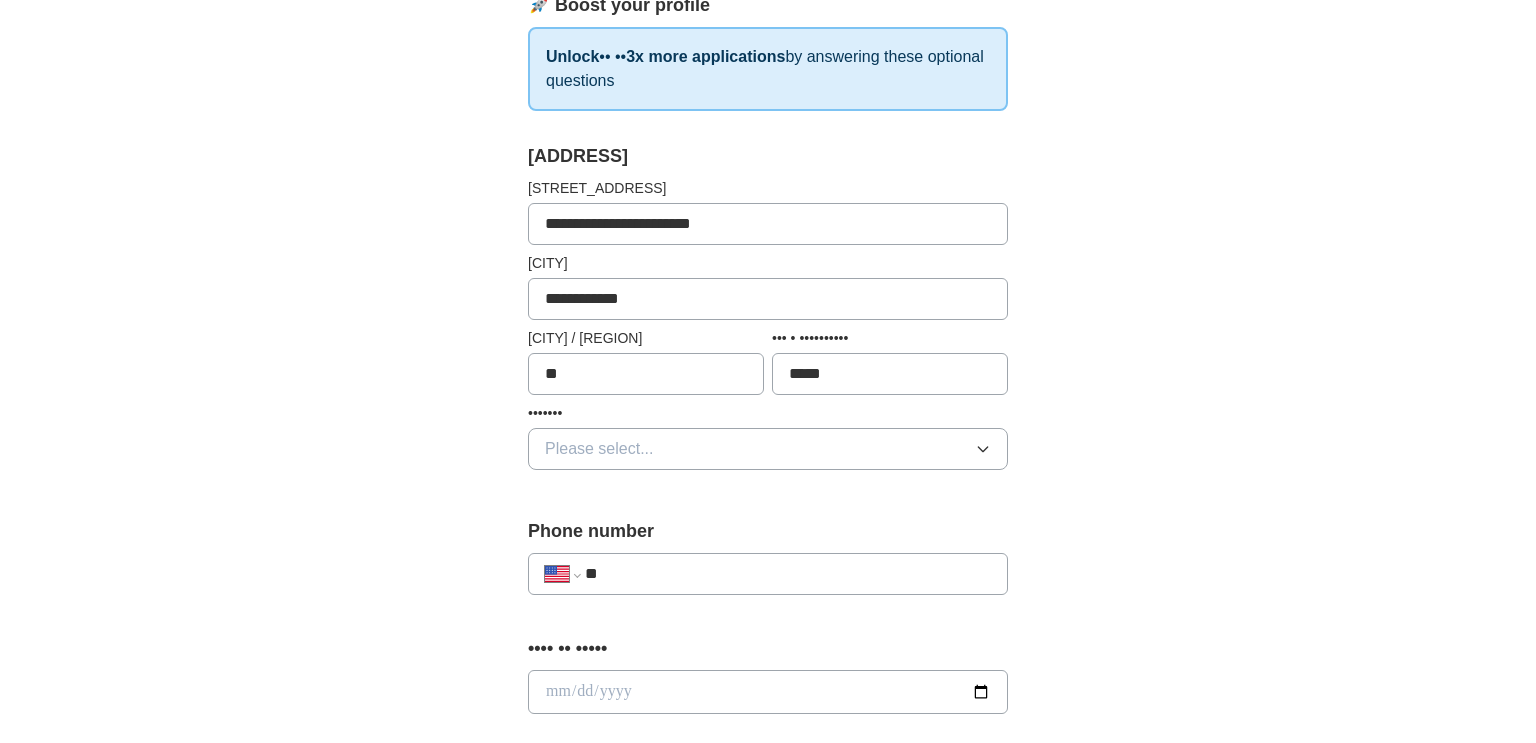 click on "Please select..." at bounding box center (768, 449) 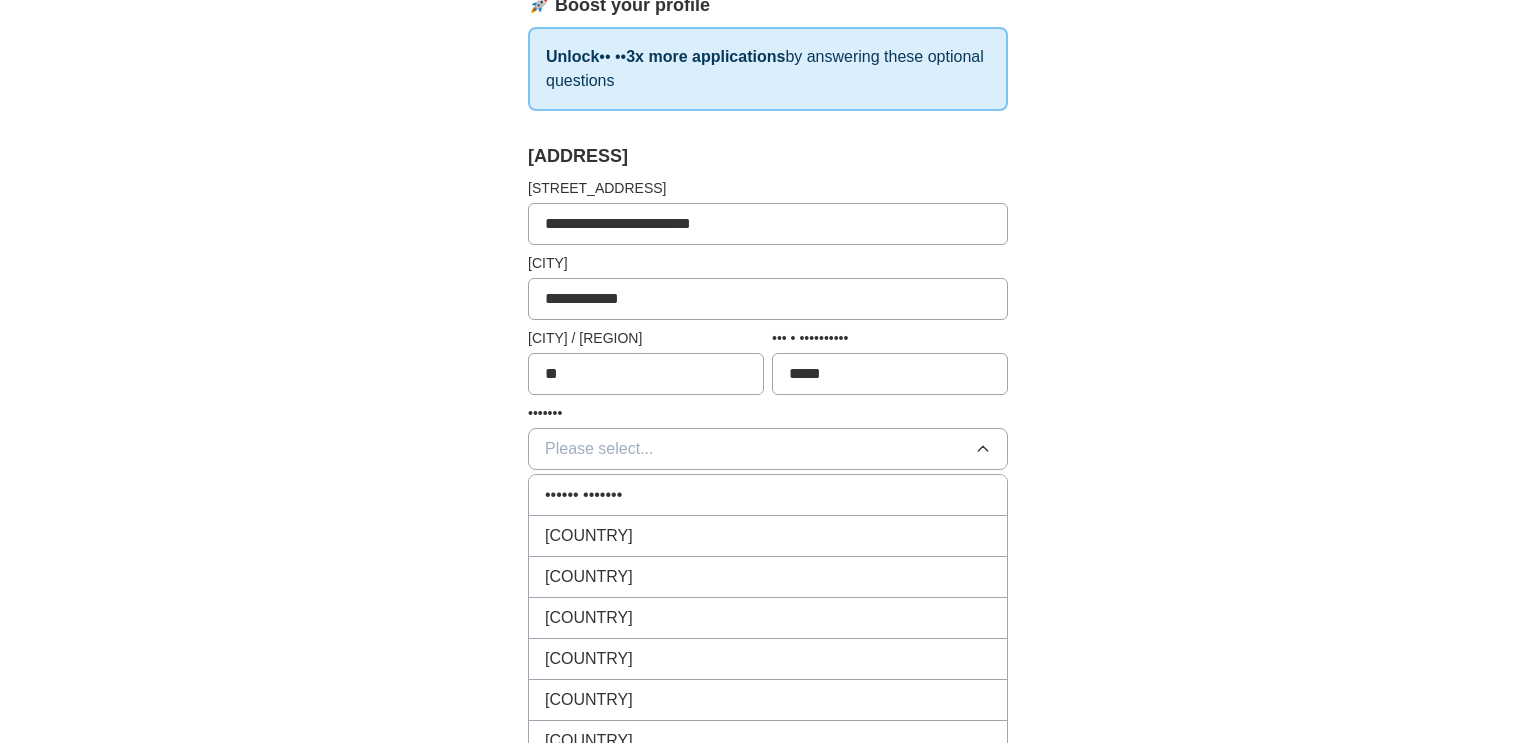 click on "[COUNTRY]" at bounding box center [768, 536] 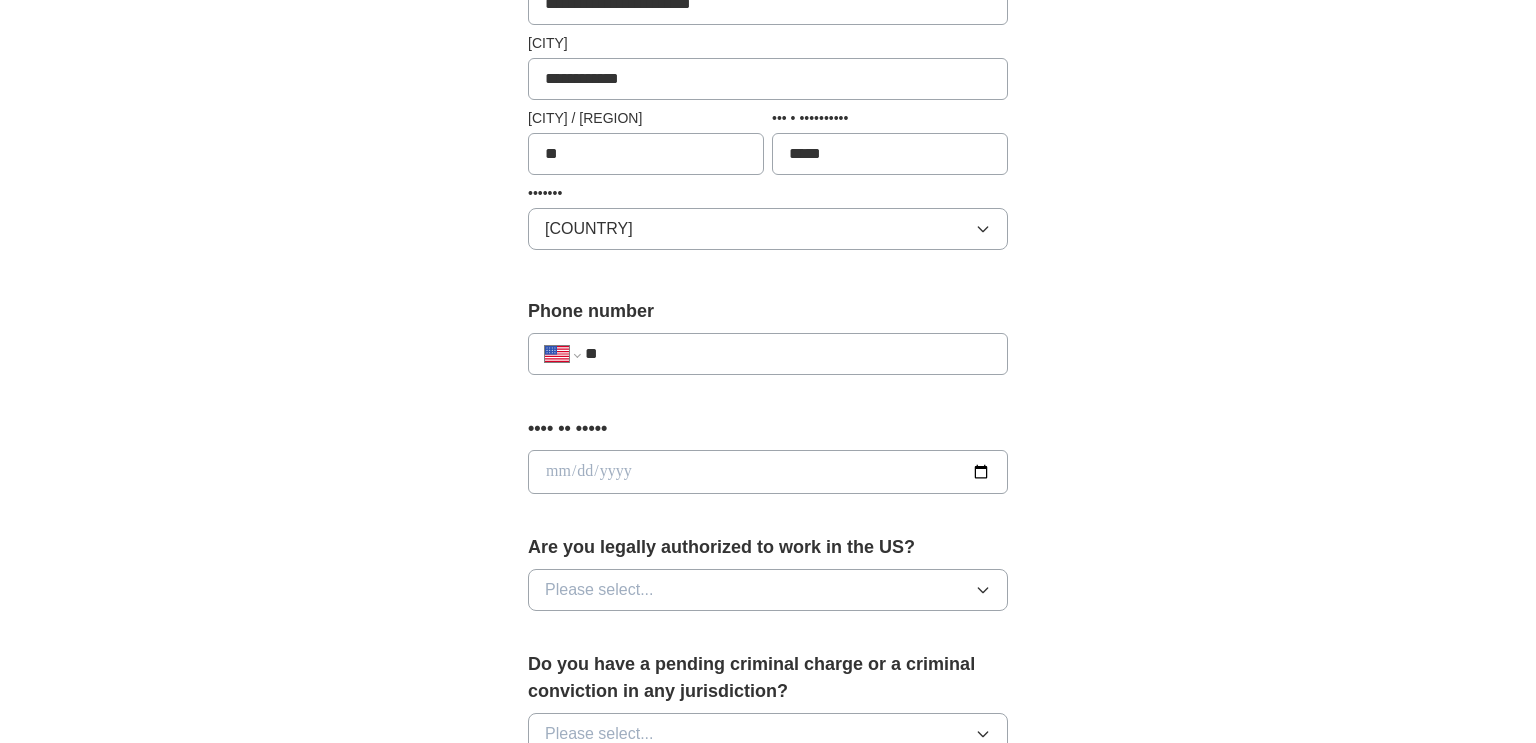 scroll, scrollTop: 536, scrollLeft: 0, axis: vertical 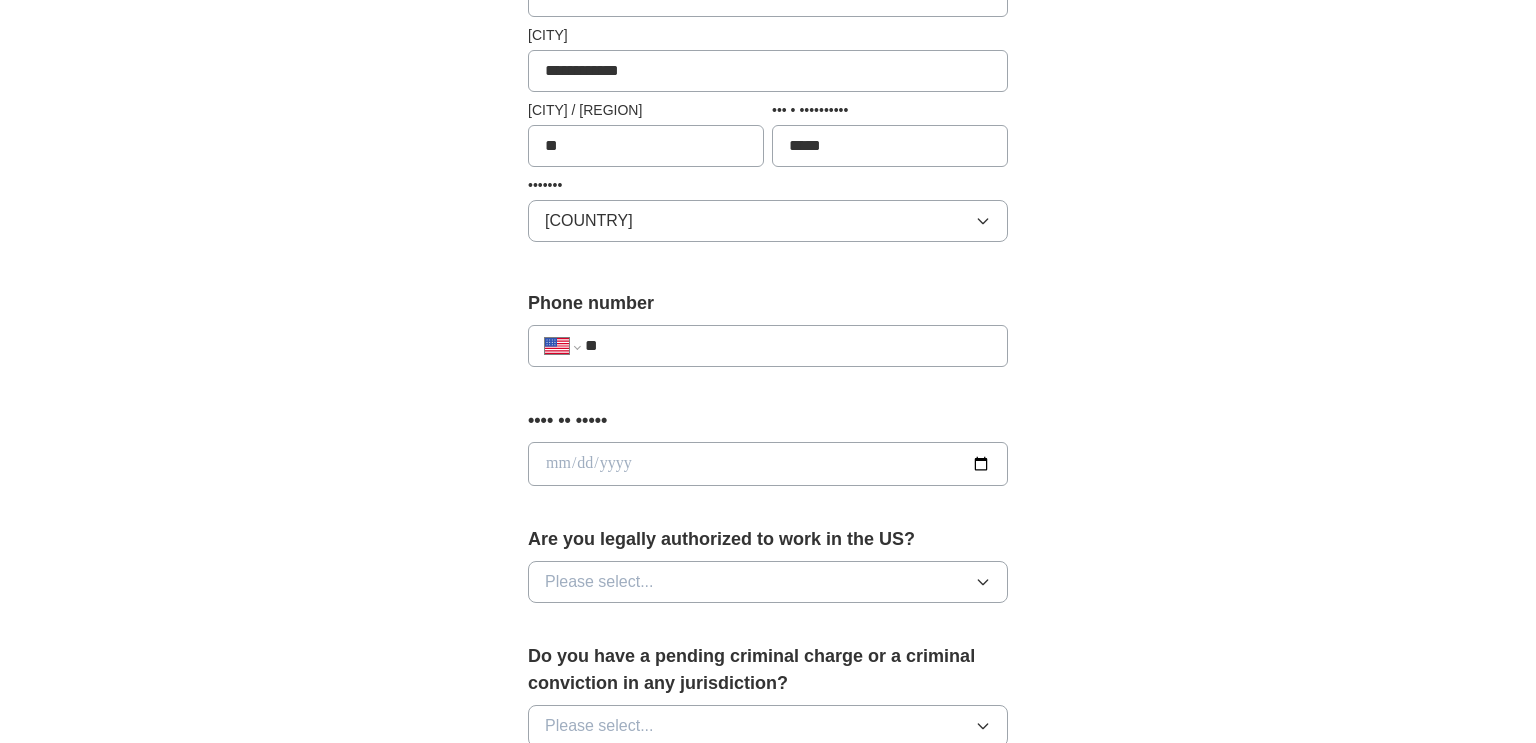 click on "**********" at bounding box center (768, 346) 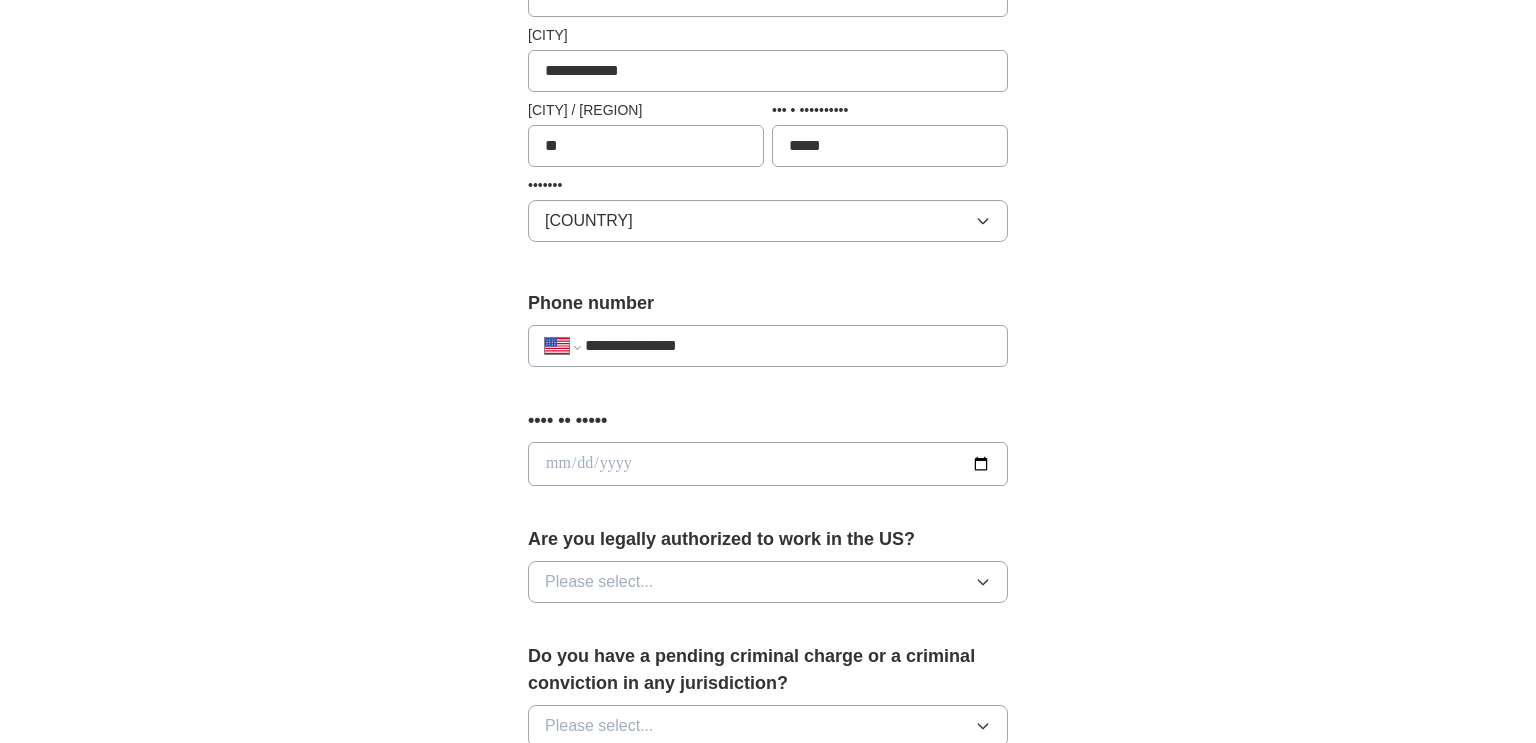 type on "•••••••••••••••" 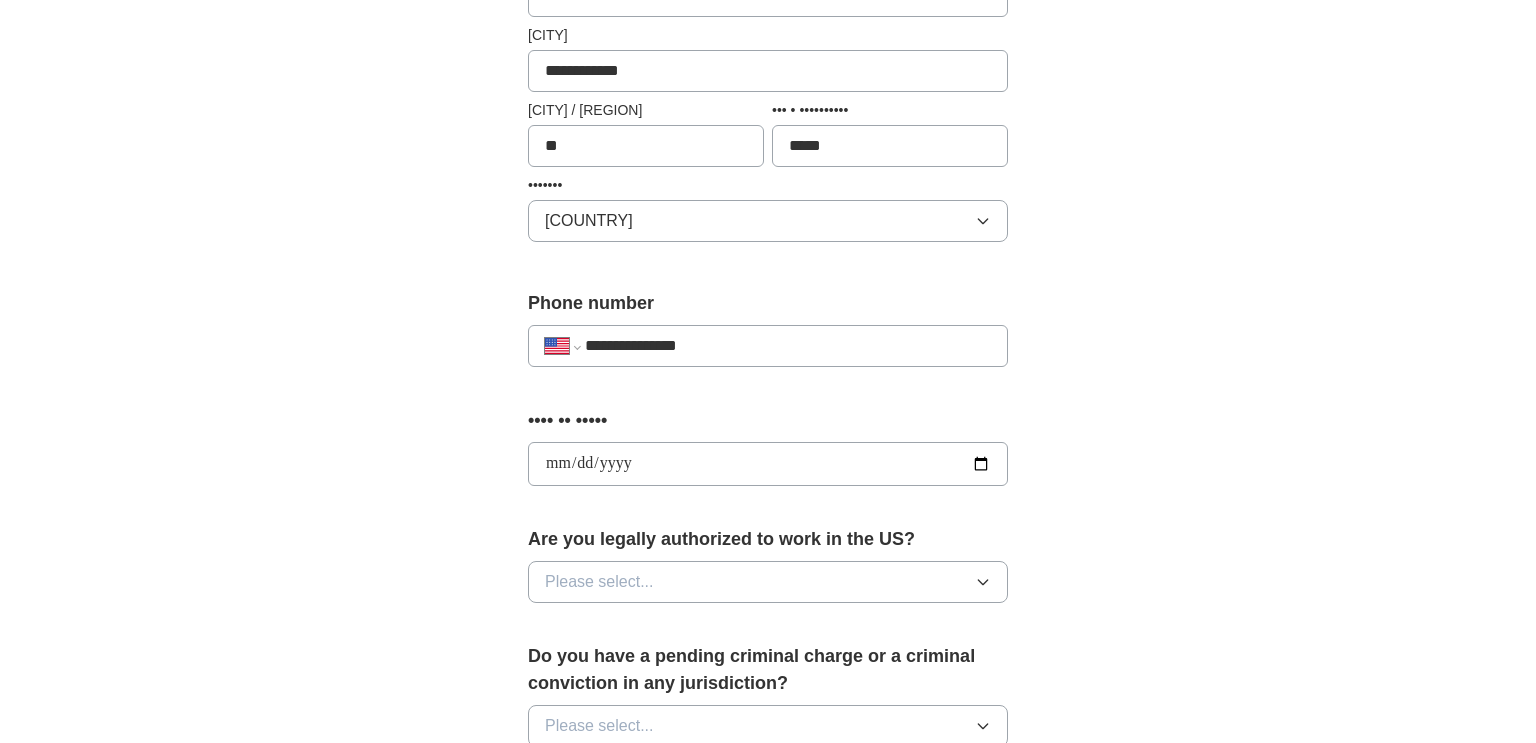 type on "**********" 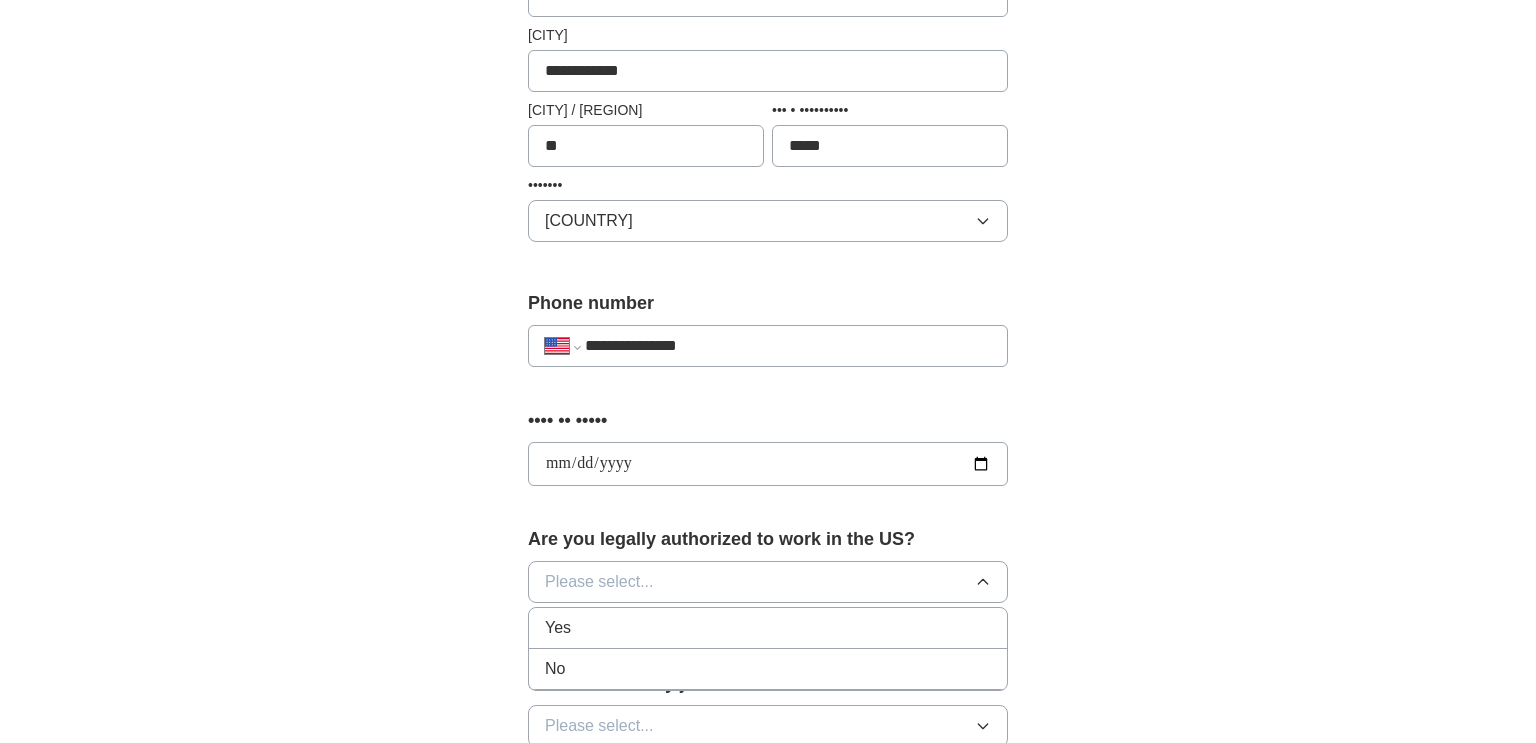 click on "Yes" at bounding box center (768, 628) 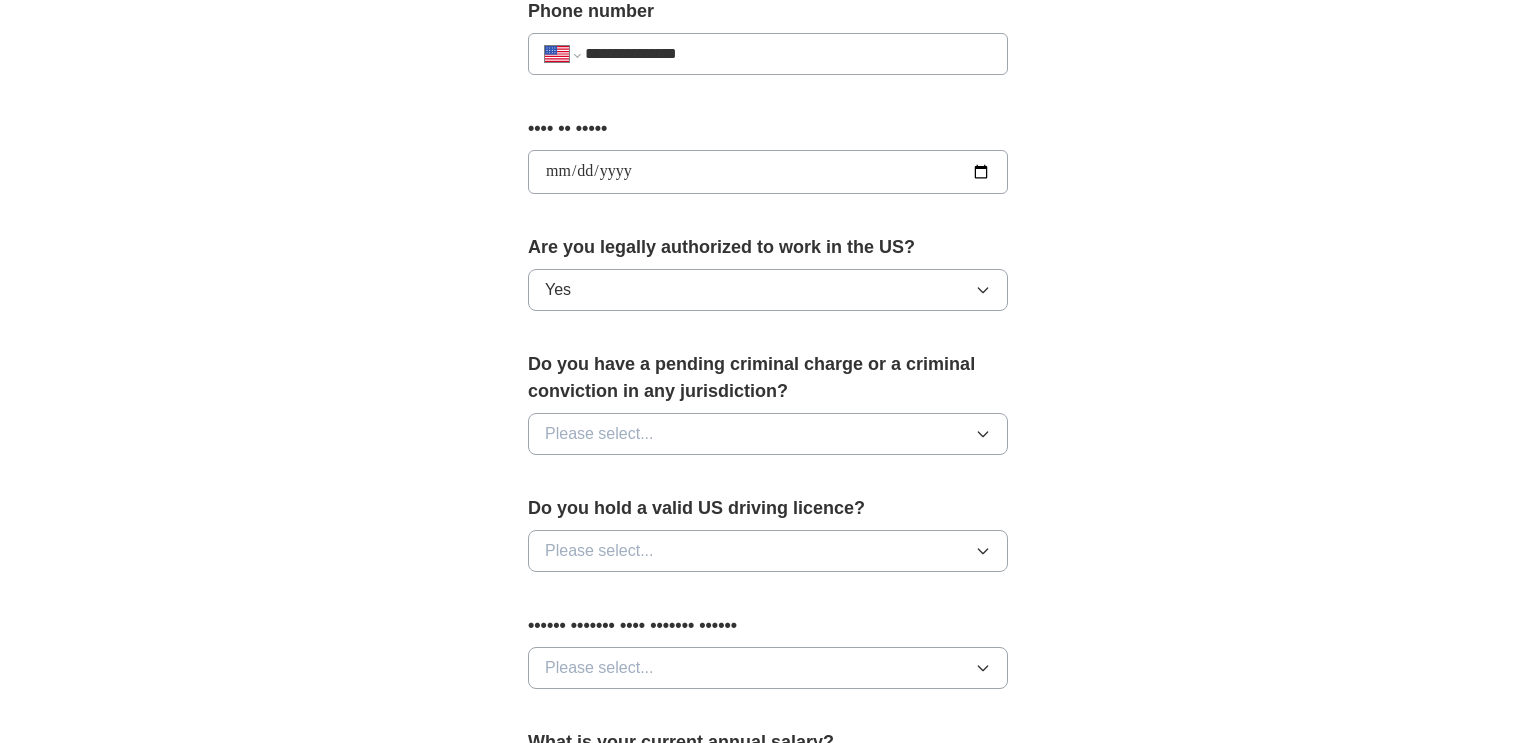 scroll, scrollTop: 829, scrollLeft: 0, axis: vertical 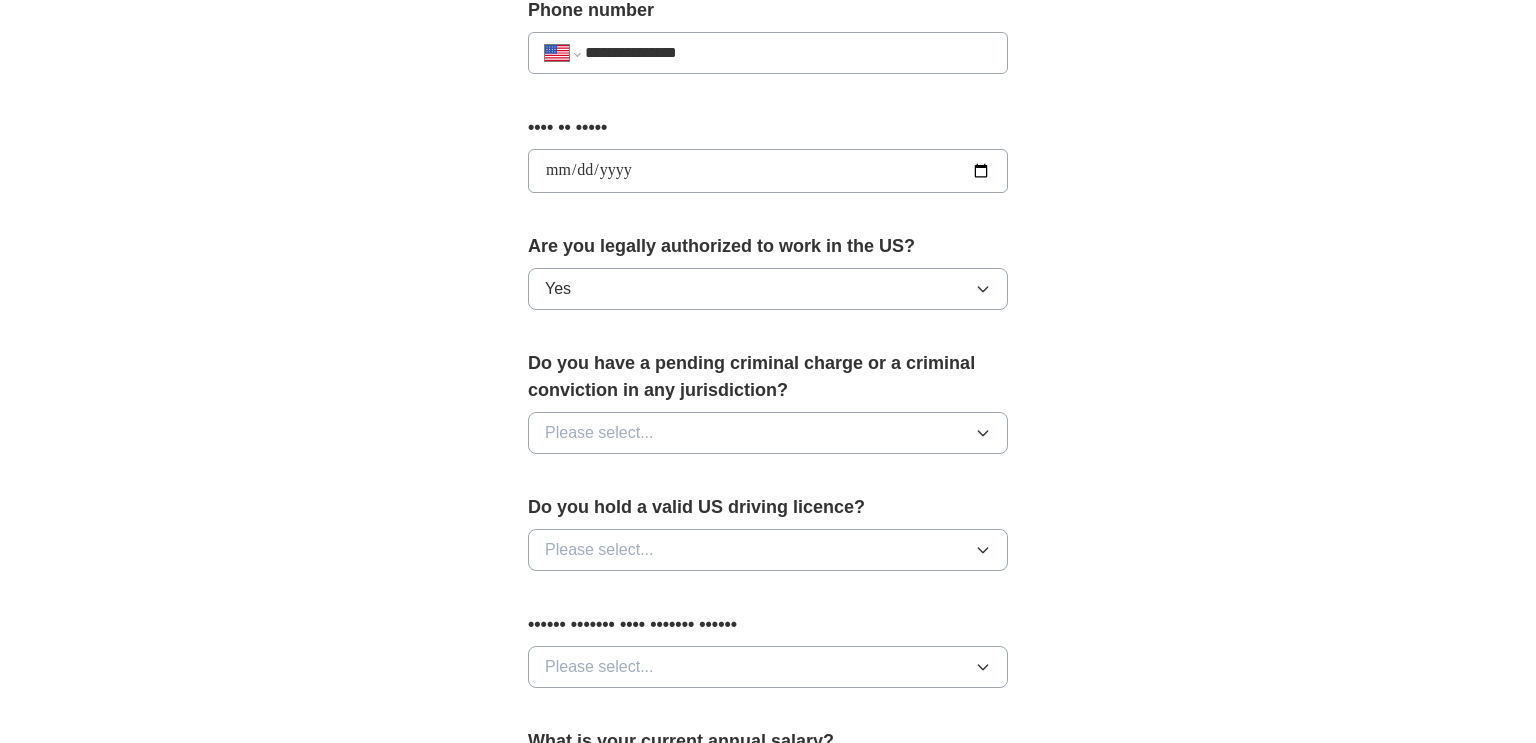 click on "Please select..." at bounding box center [599, 433] 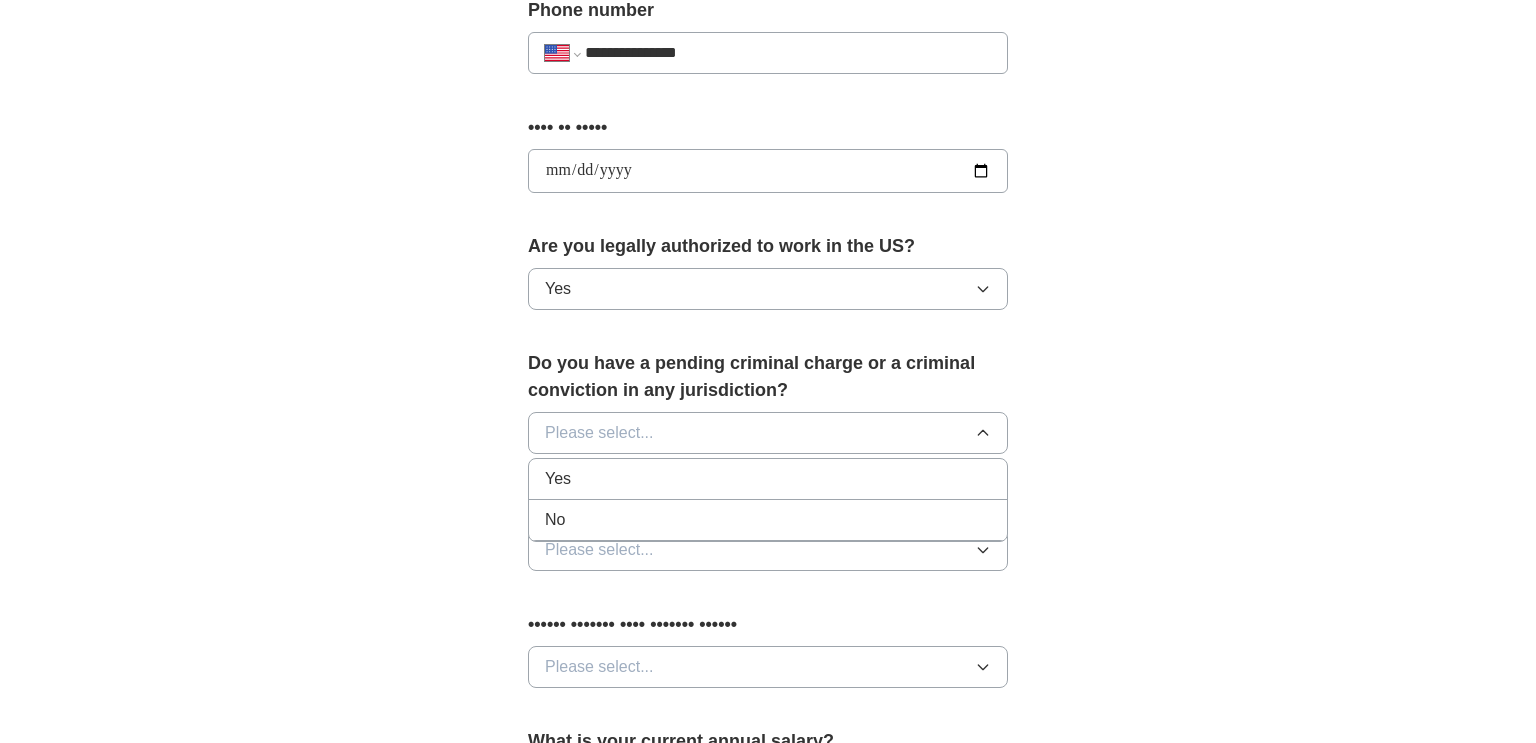 click on "No" at bounding box center [768, 479] 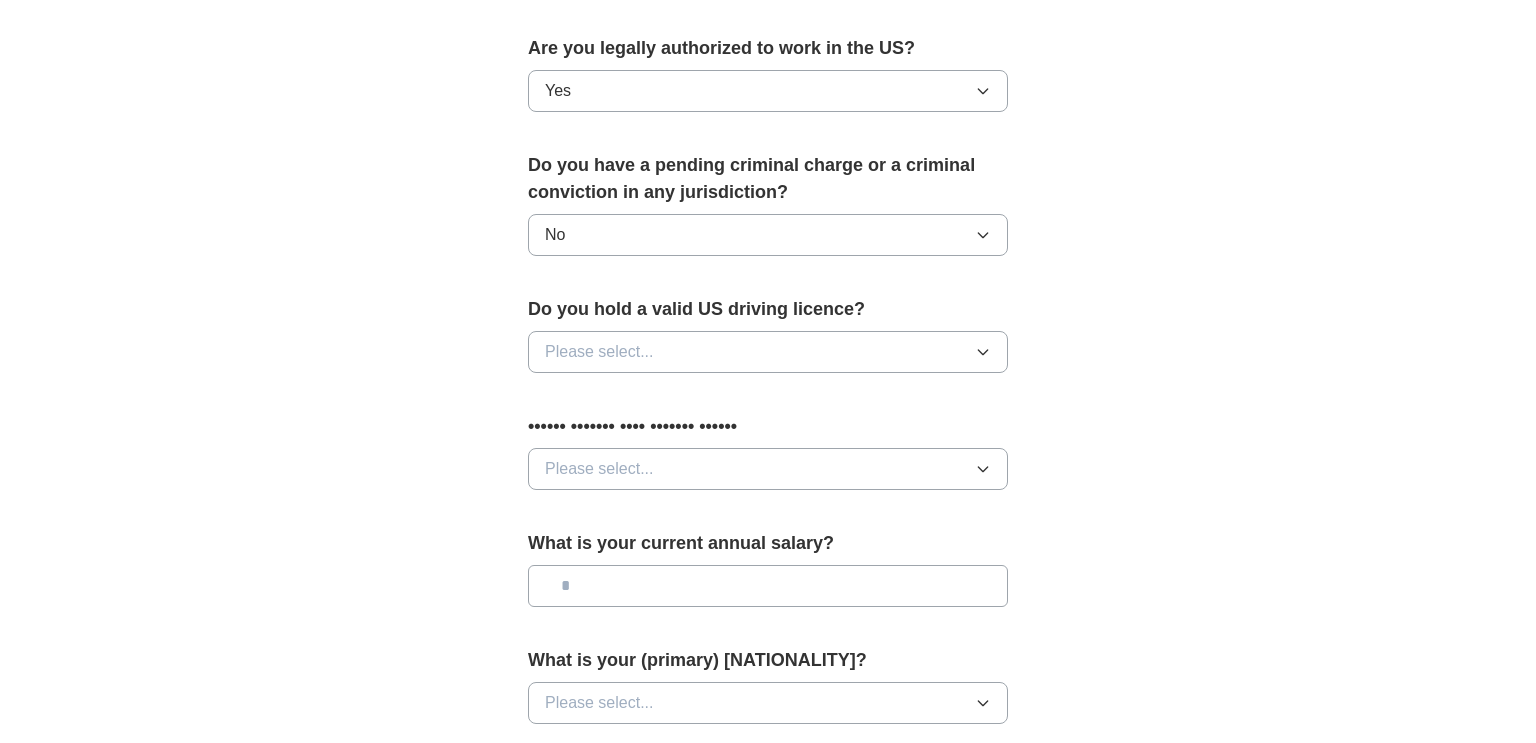 scroll, scrollTop: 1032, scrollLeft: 0, axis: vertical 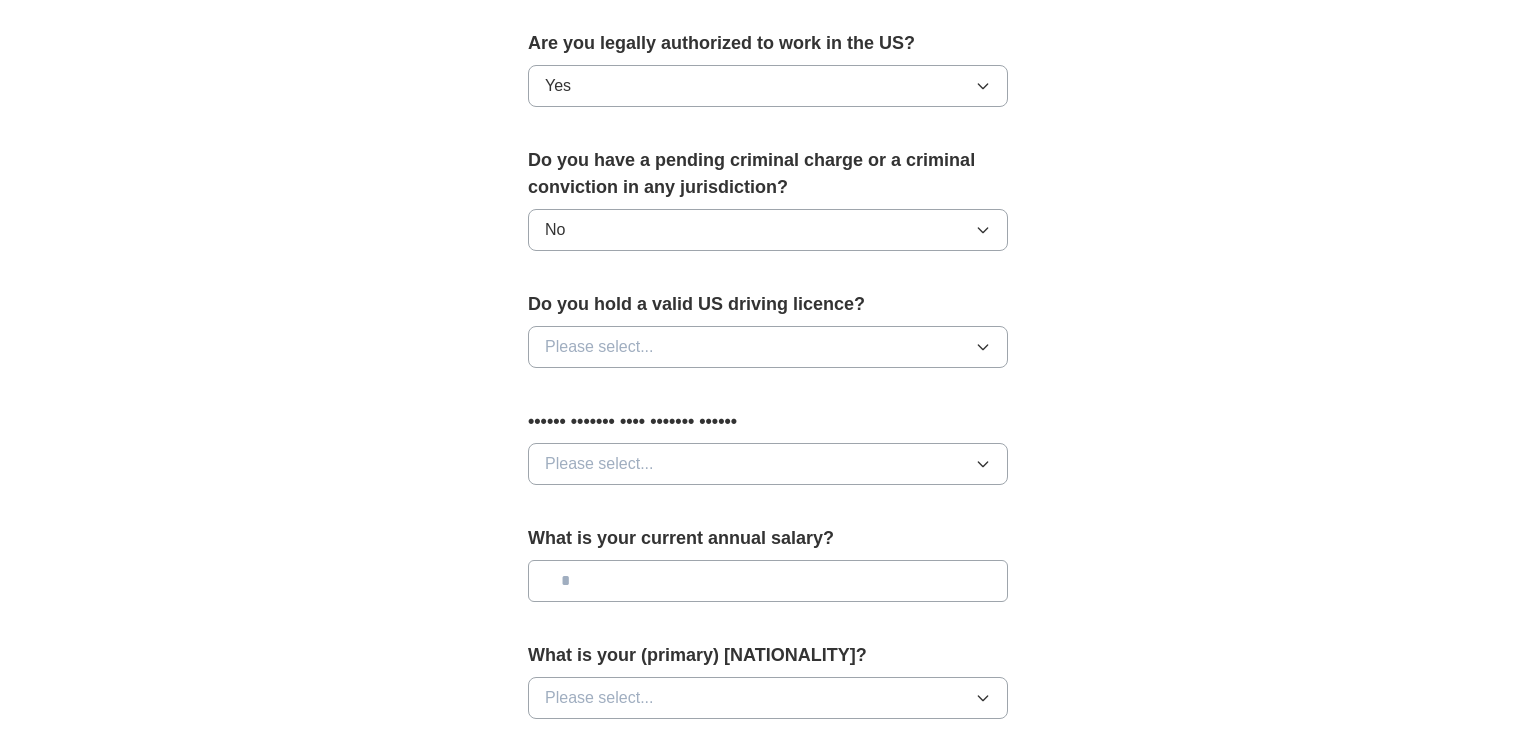 click on "Please select..." at bounding box center [599, 347] 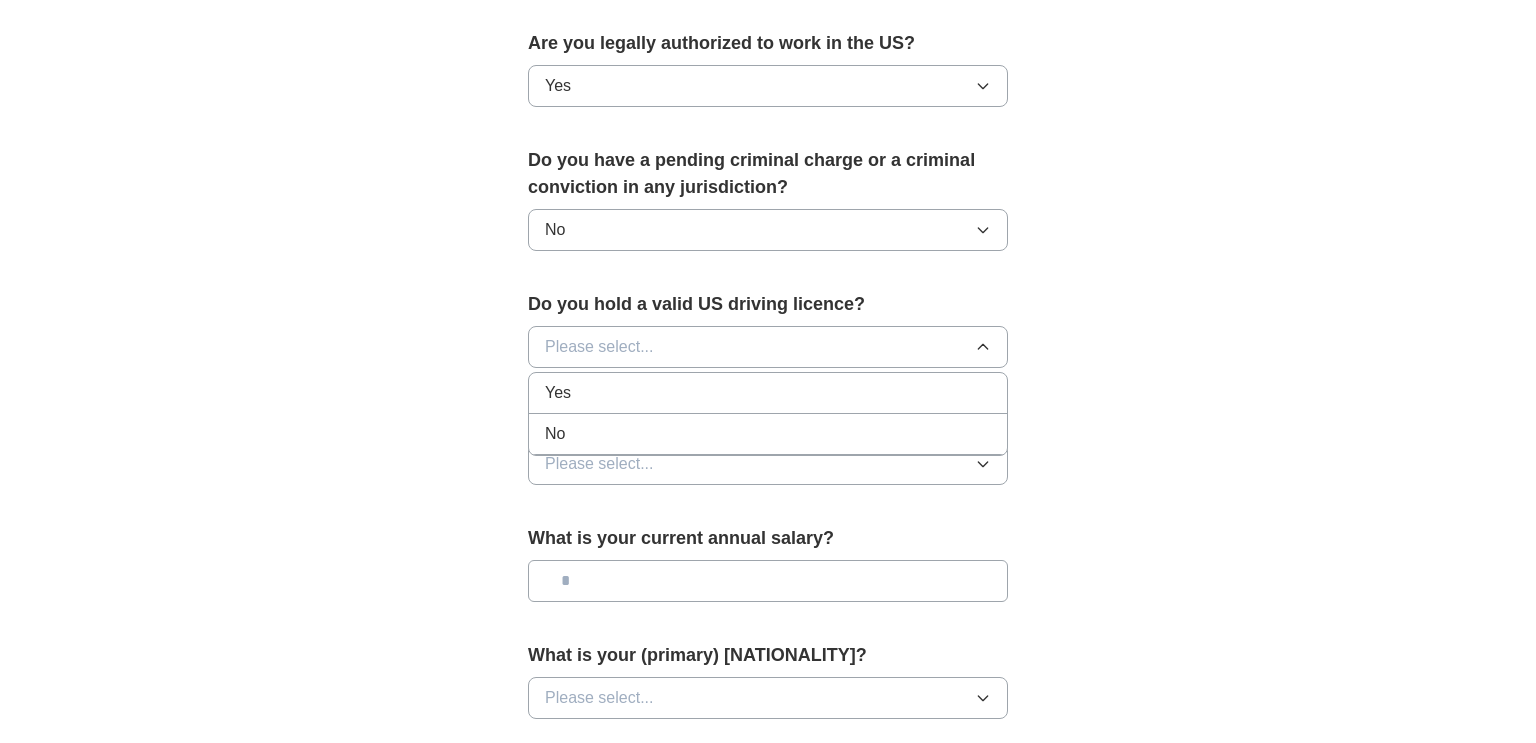 click on "Yes" at bounding box center (768, 393) 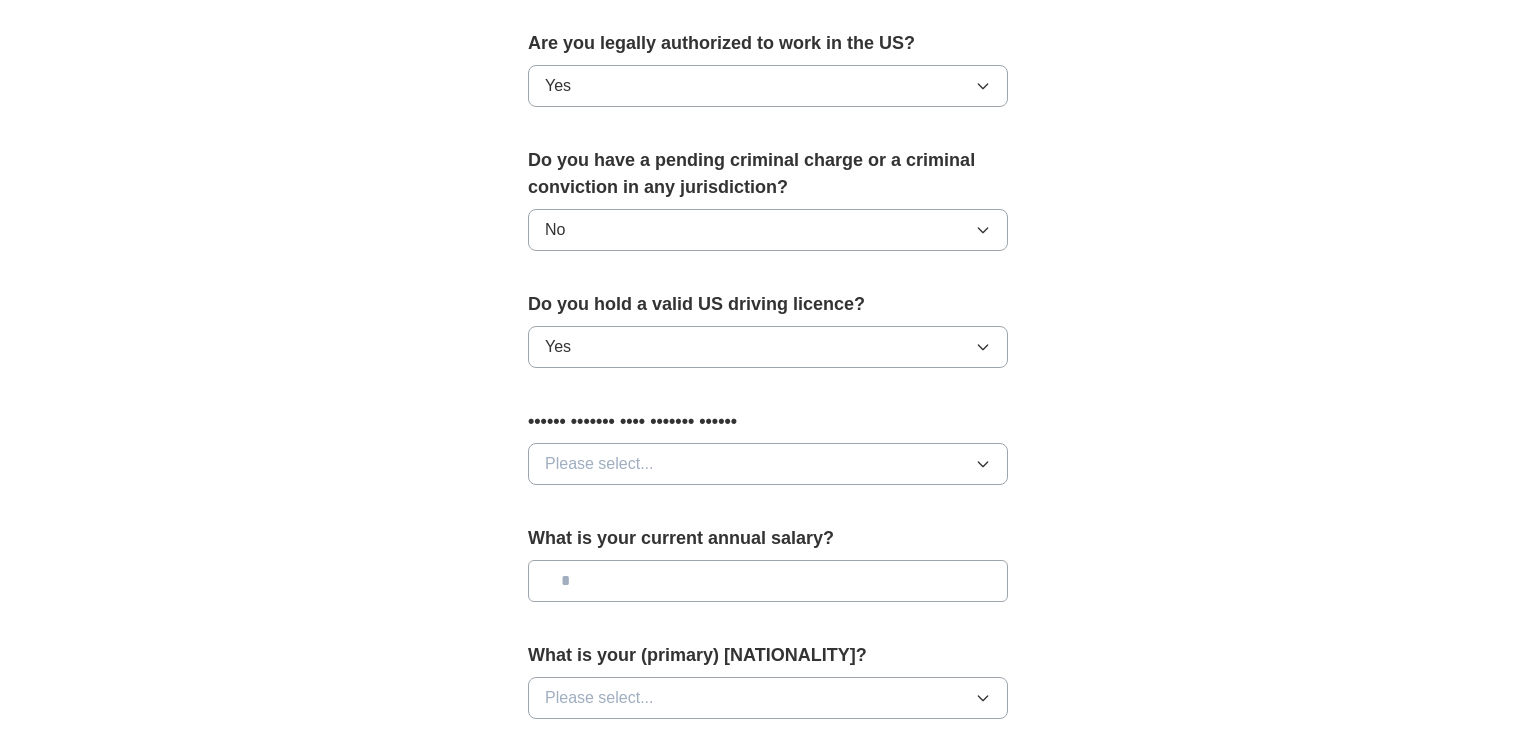 click on "Please select..." at bounding box center [599, 464] 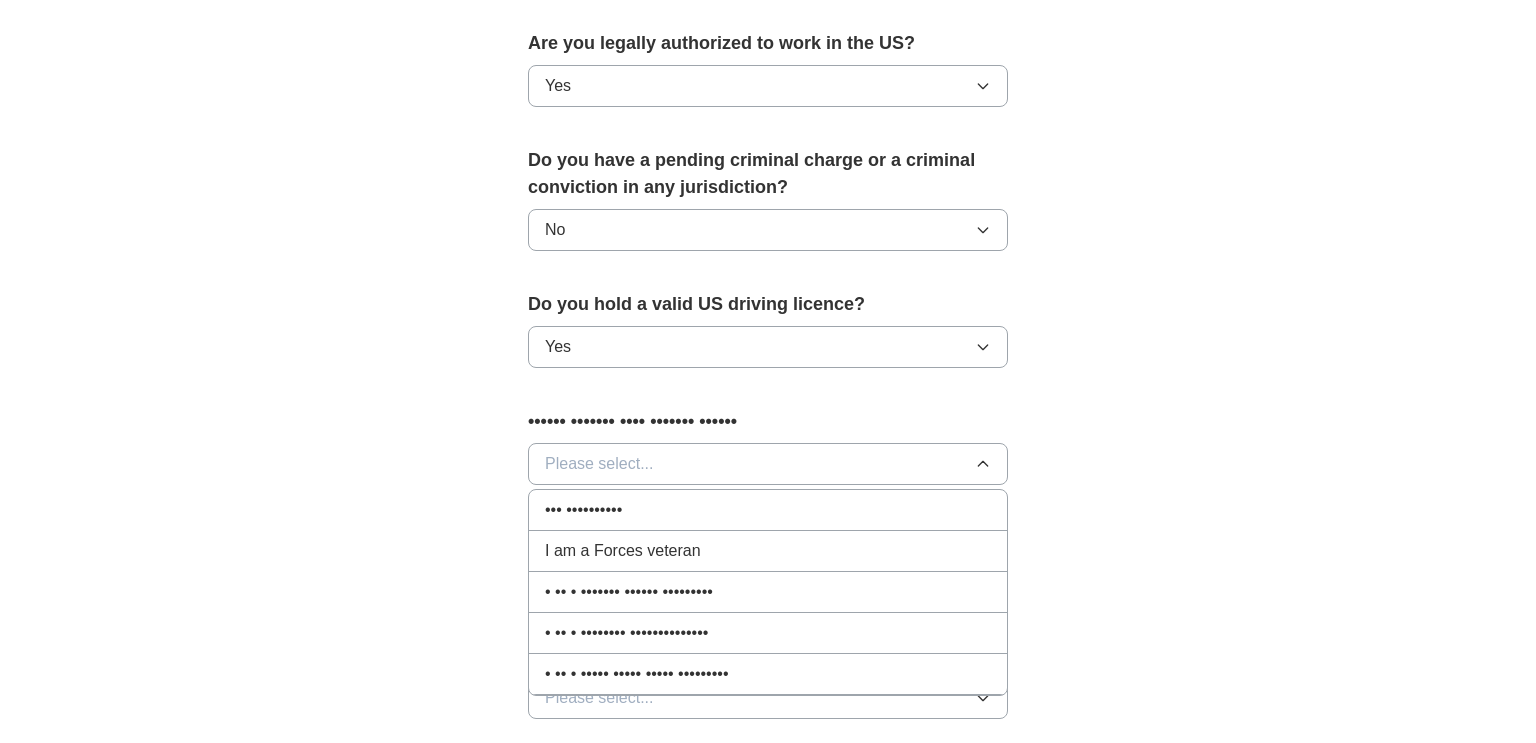 click on "••• ••••••••••" at bounding box center [583, 510] 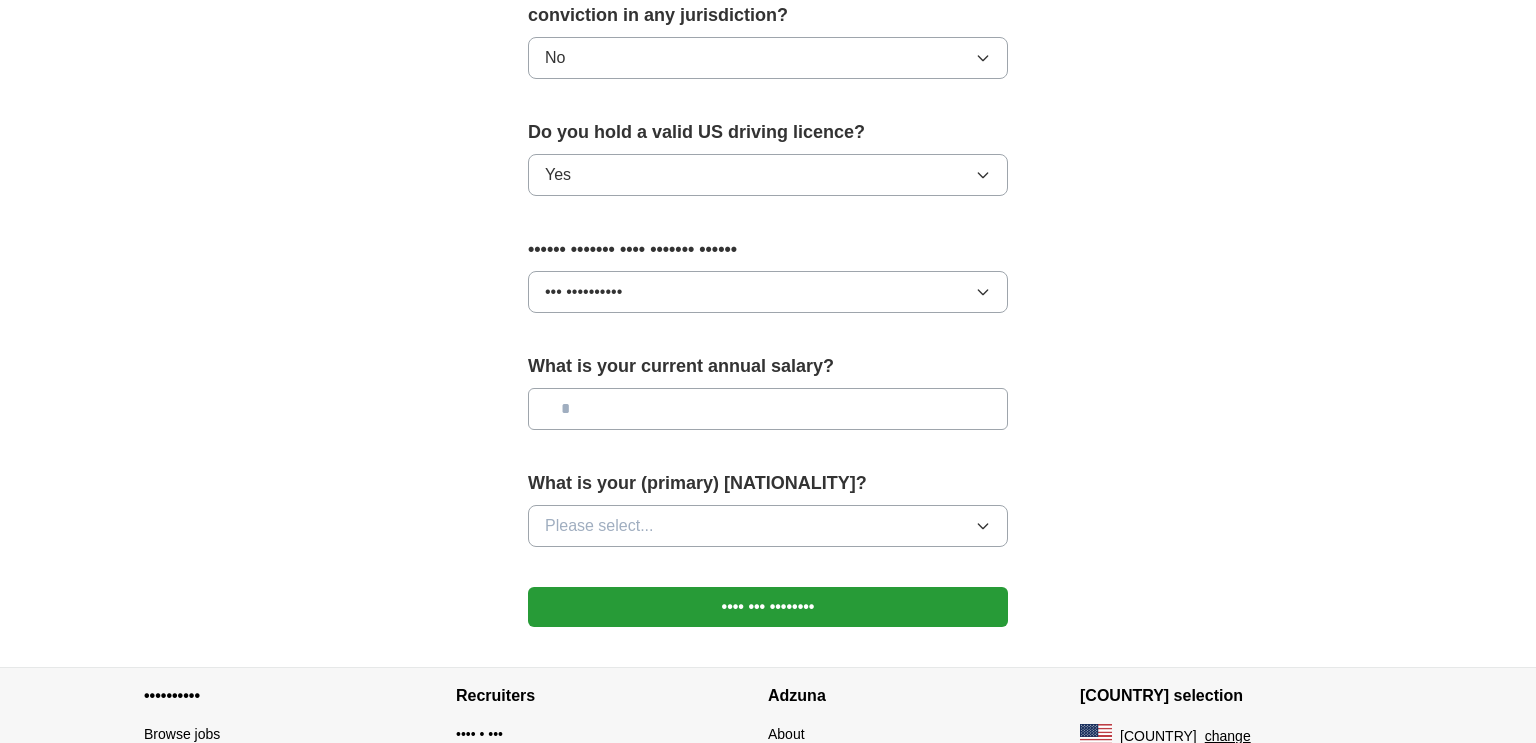 scroll, scrollTop: 1215, scrollLeft: 0, axis: vertical 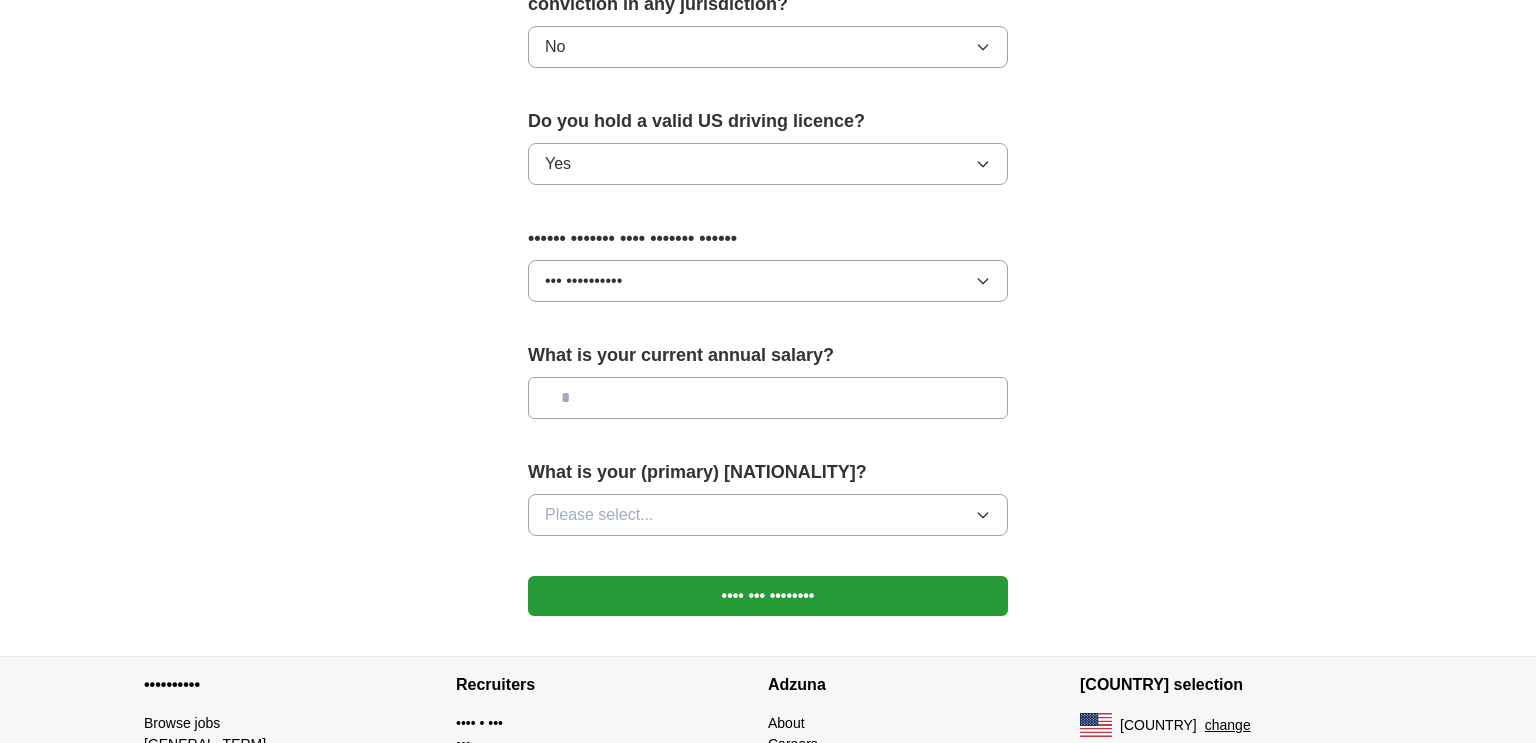 click at bounding box center (768, 398) 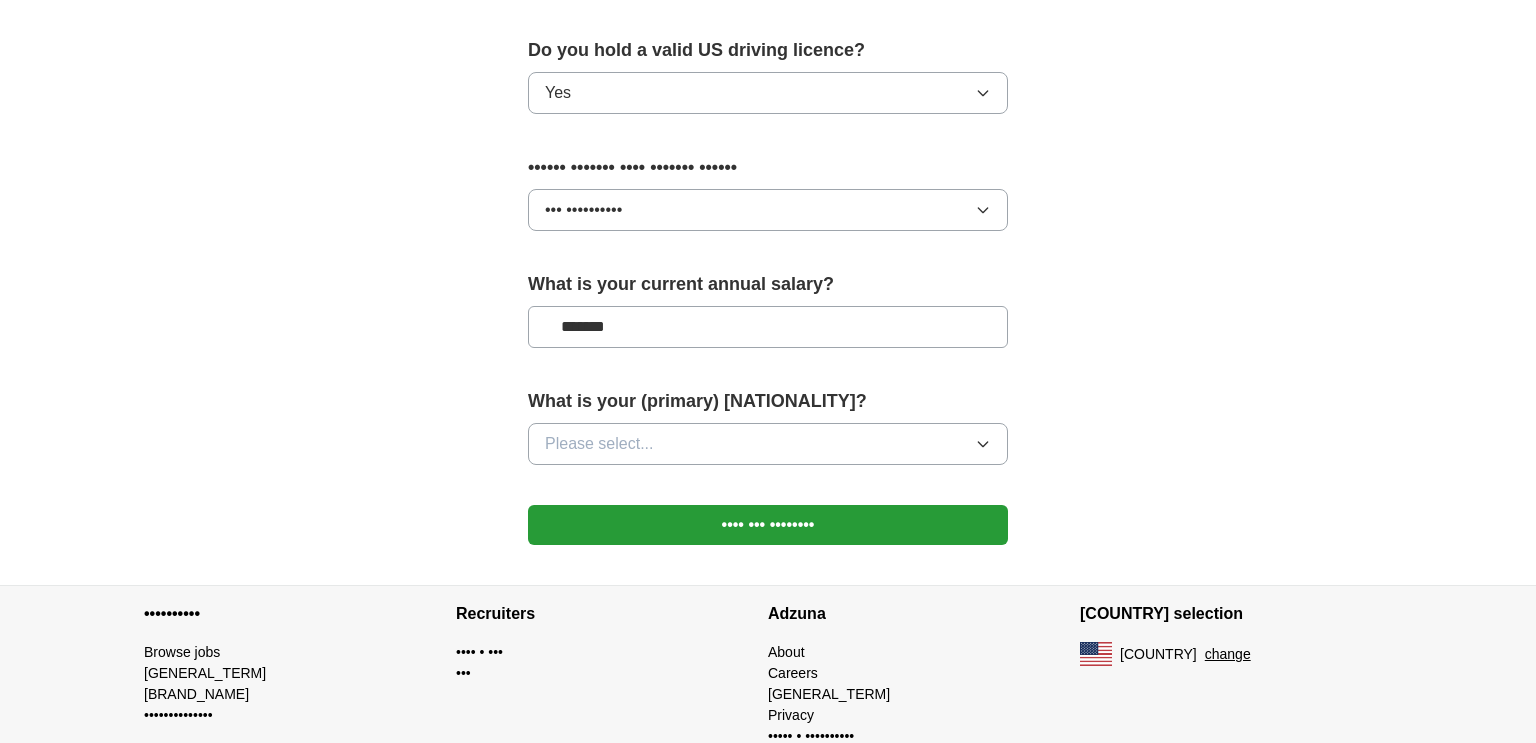 scroll, scrollTop: 1281, scrollLeft: 0, axis: vertical 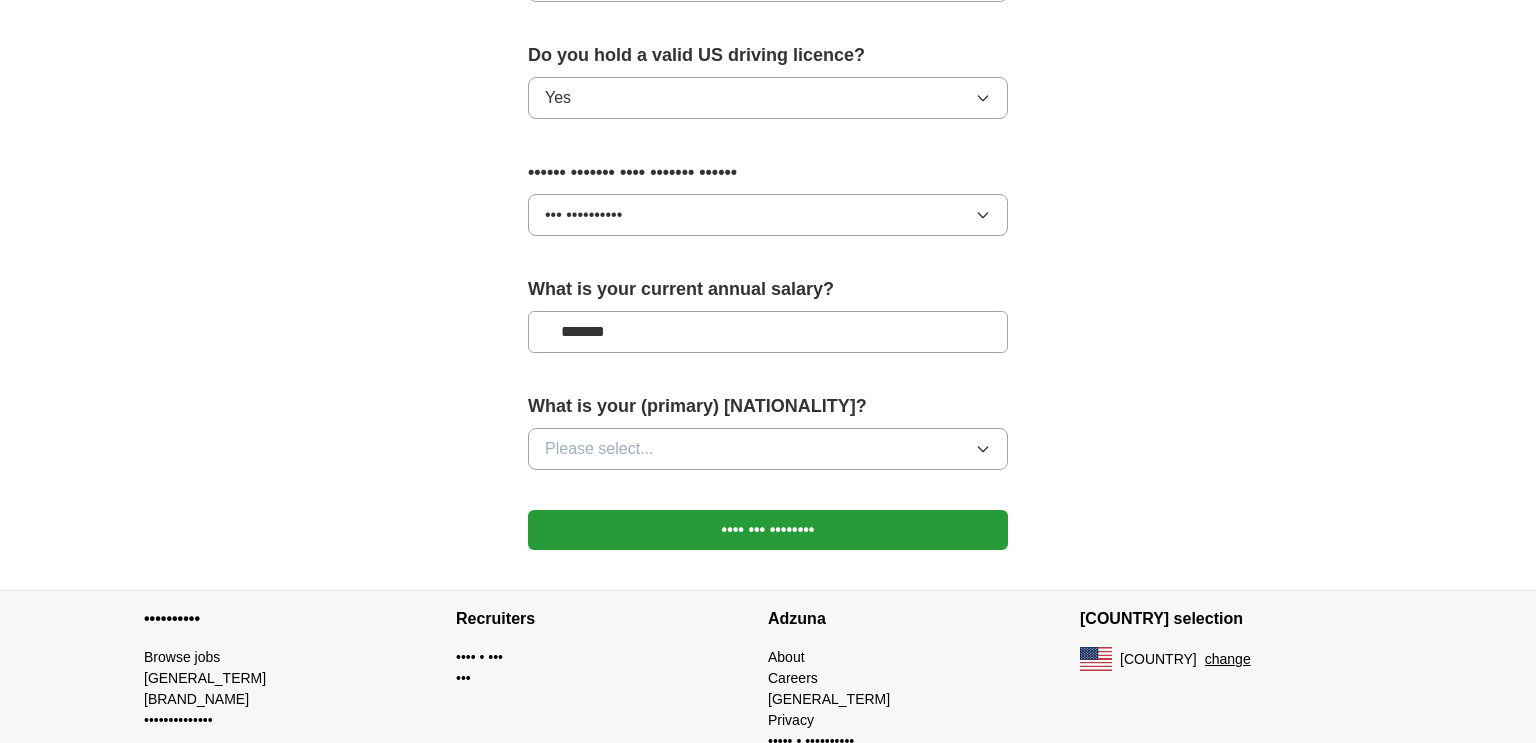 type on "*******" 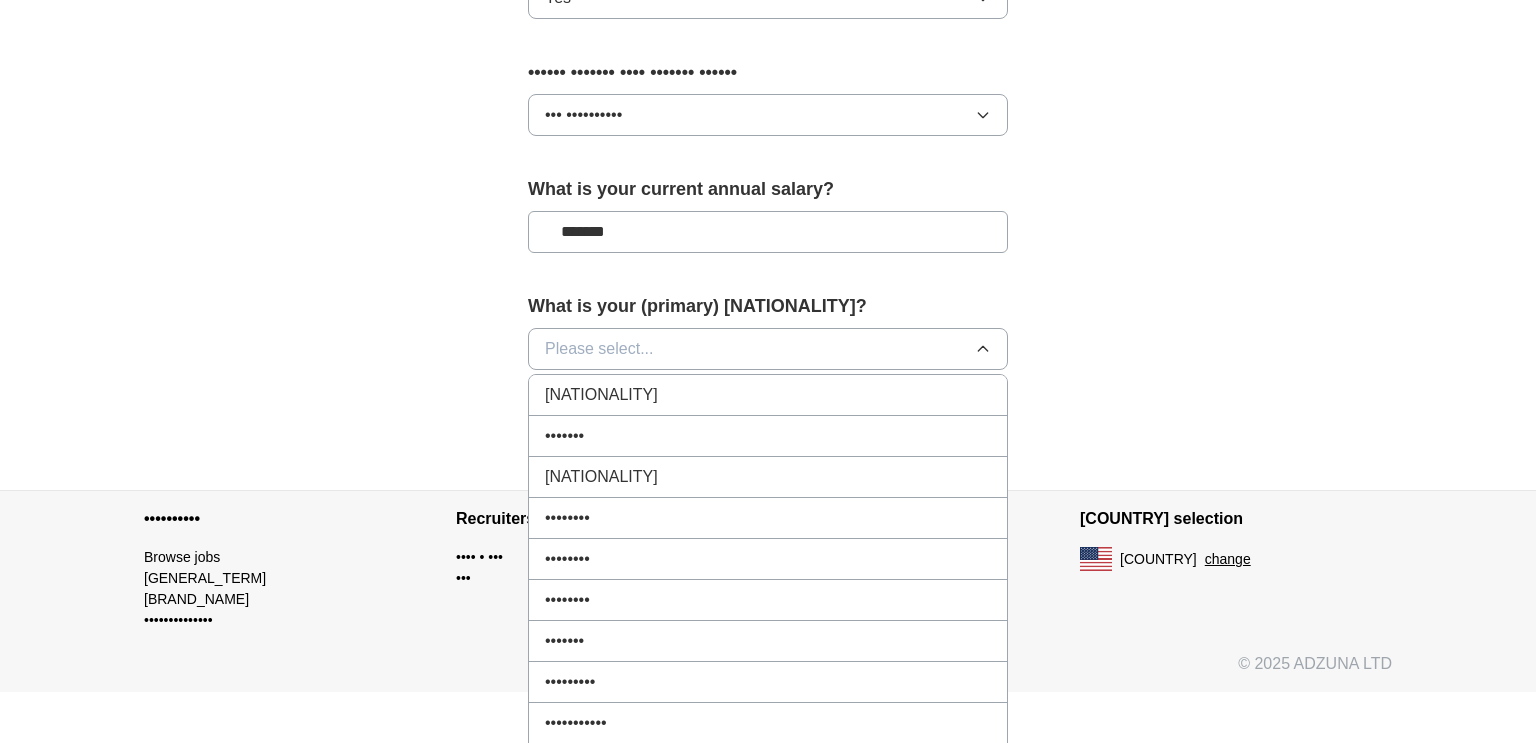scroll, scrollTop: 1406, scrollLeft: 0, axis: vertical 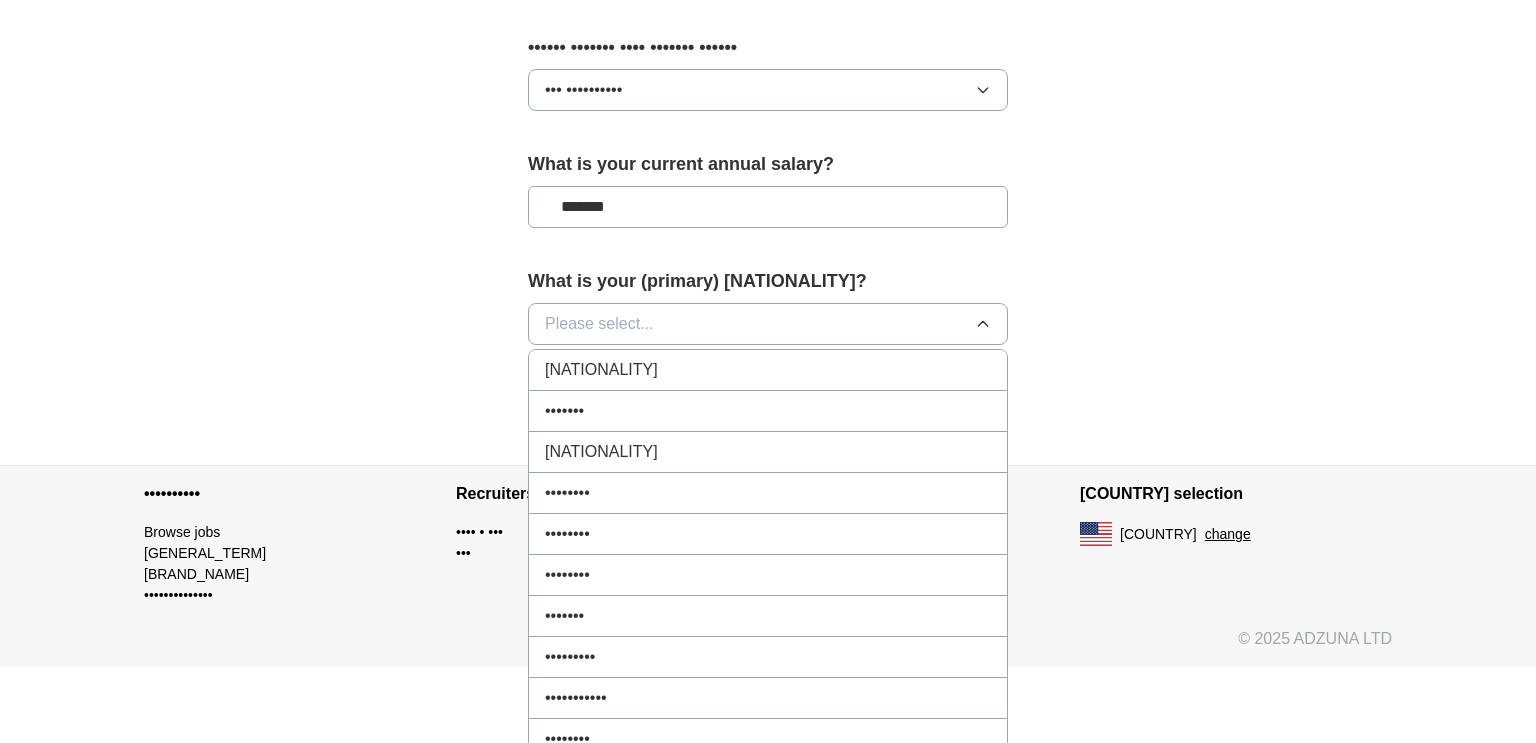 click on "[NATIONALITY]" at bounding box center (768, 370) 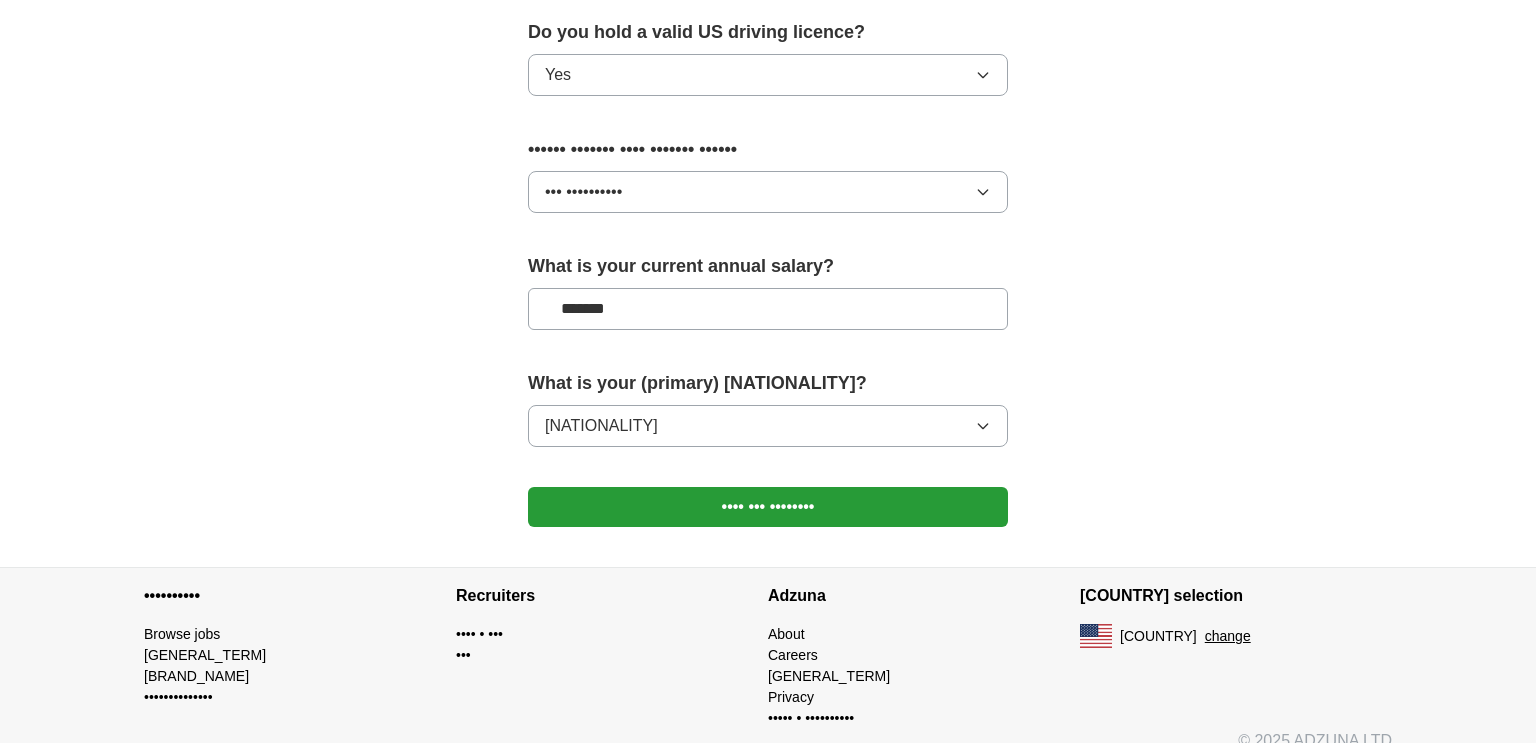 click on "•••• ••• ••••••••" at bounding box center [768, 507] 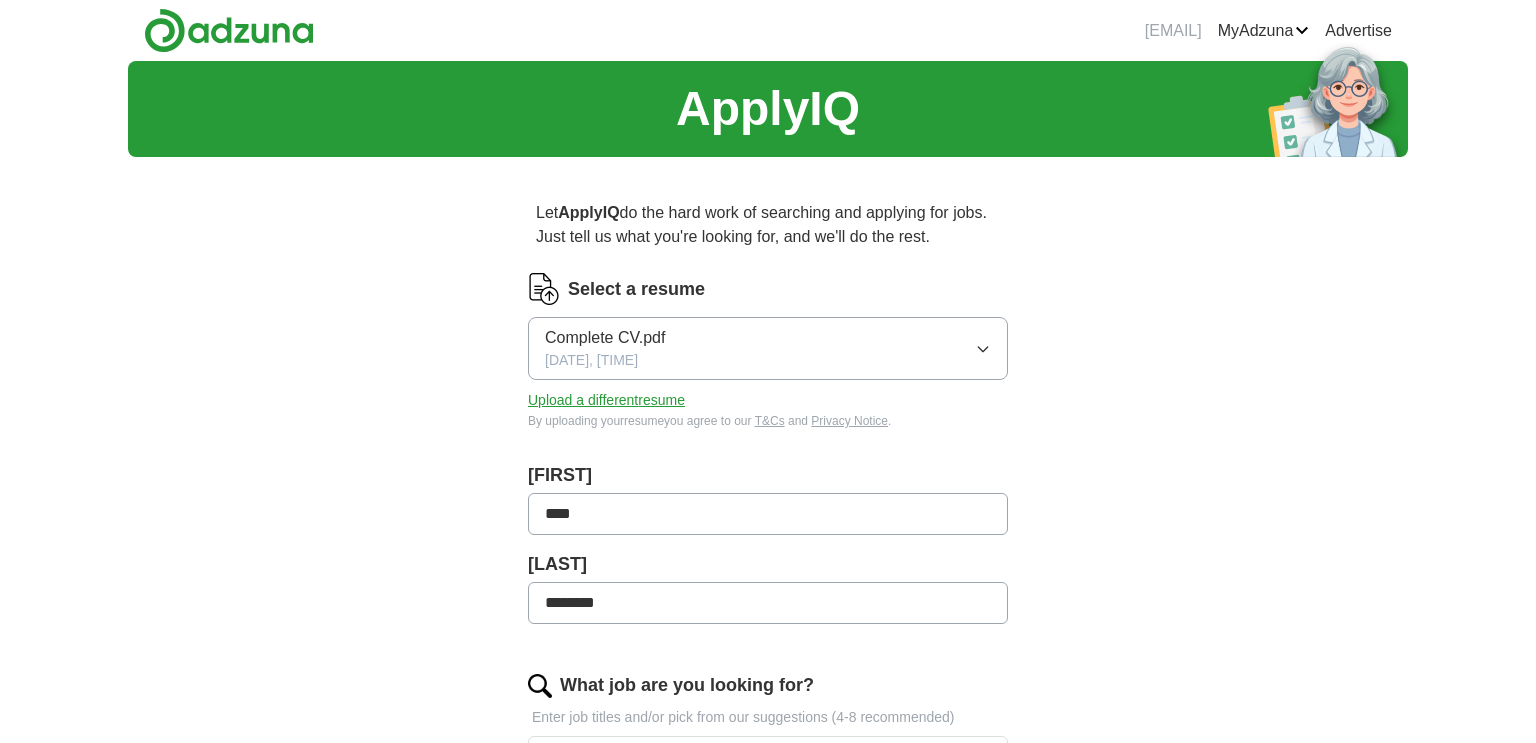 scroll, scrollTop: 0, scrollLeft: 0, axis: both 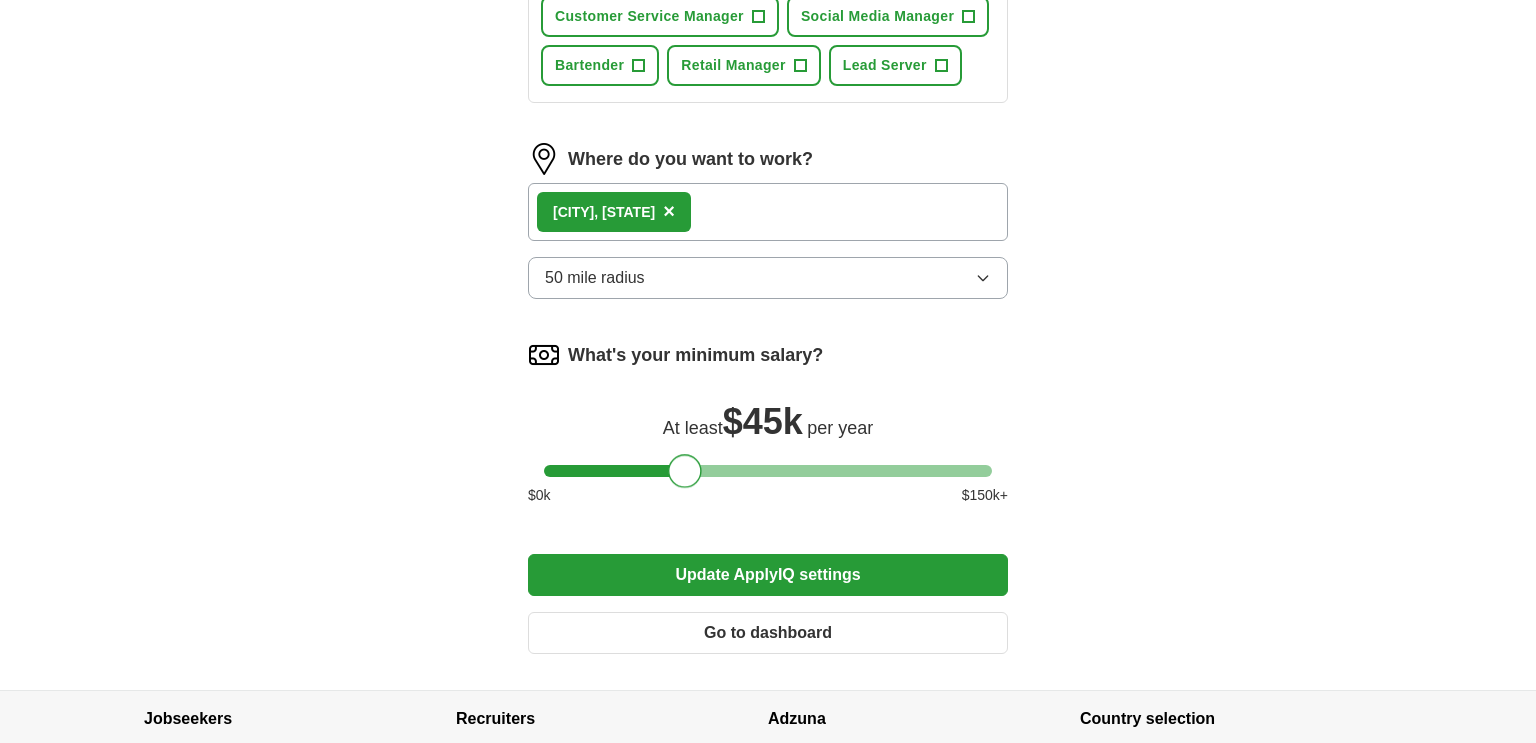 drag, startPoint x: 570, startPoint y: 465, endPoint x: 694, endPoint y: 492, distance: 126.90548 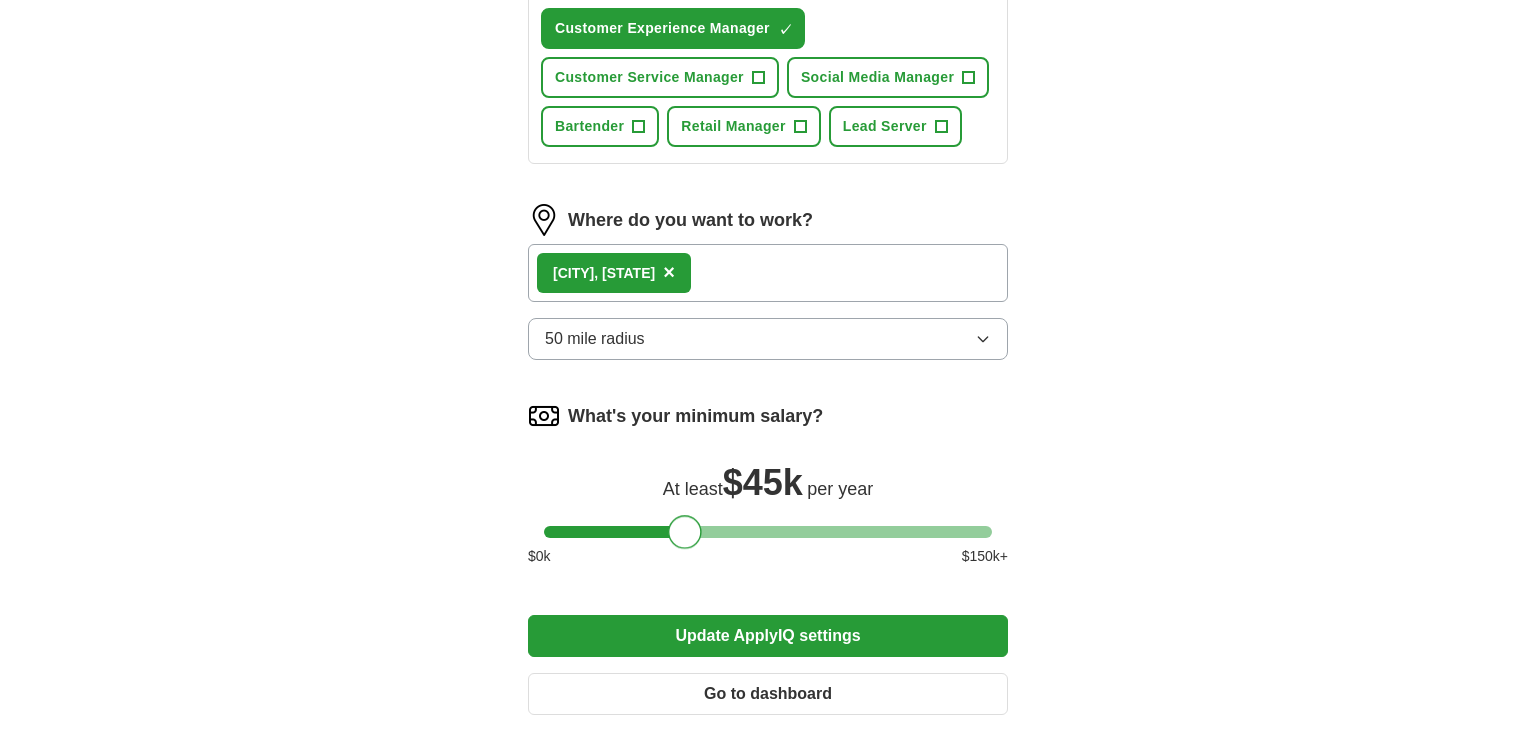 scroll, scrollTop: 996, scrollLeft: 0, axis: vertical 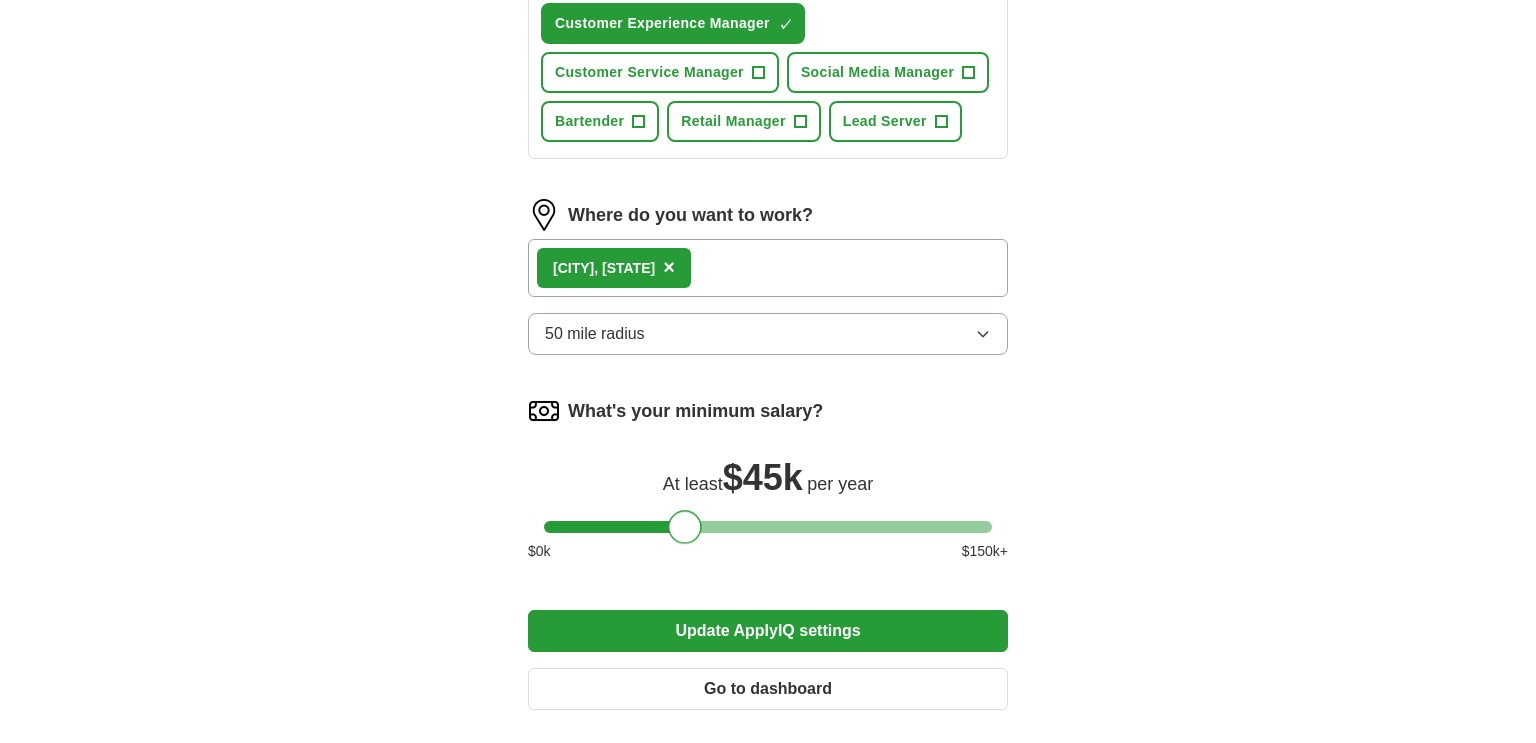 click on "Update ApplyIQ settings" at bounding box center [768, 631] 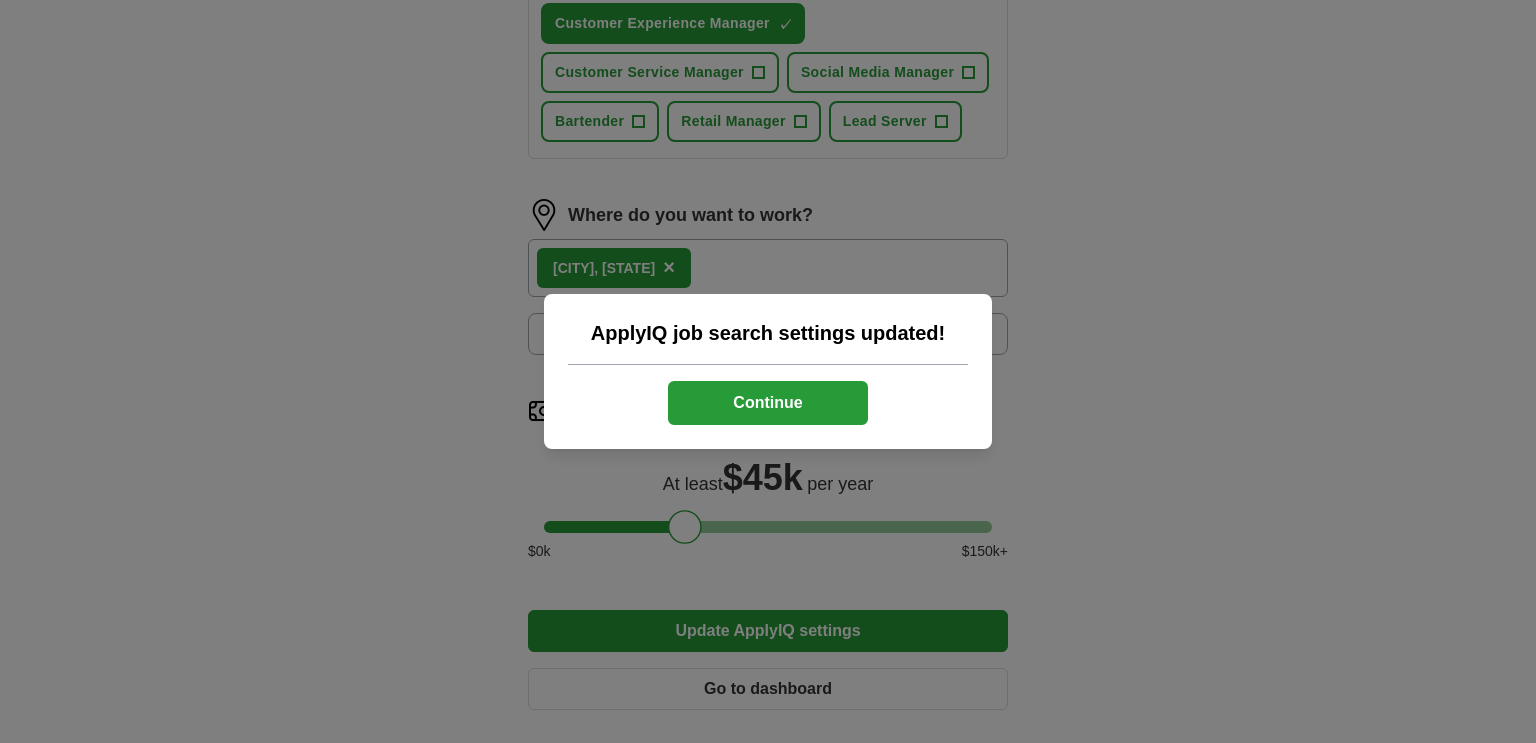 click on "Continue" at bounding box center [768, 403] 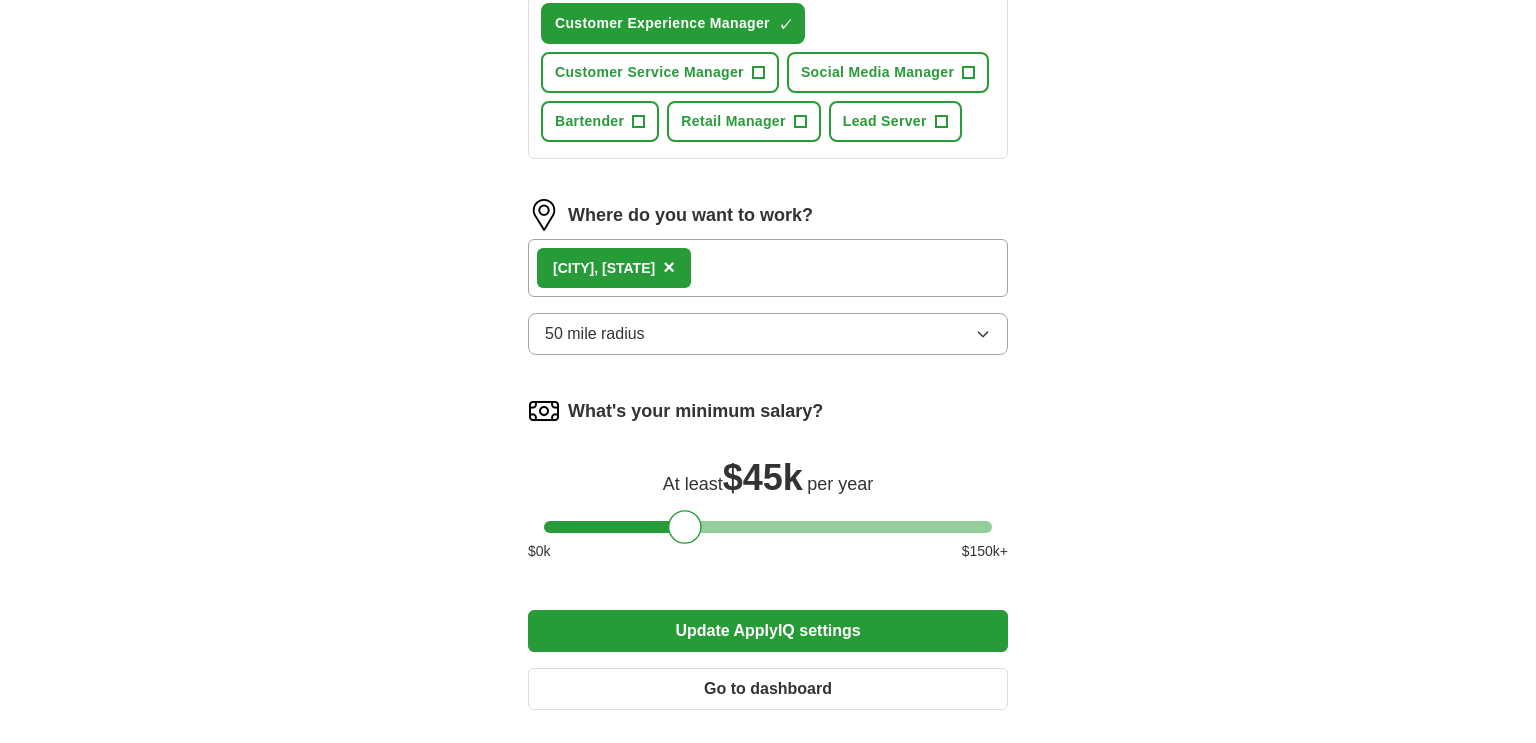 scroll, scrollTop: 952, scrollLeft: 0, axis: vertical 